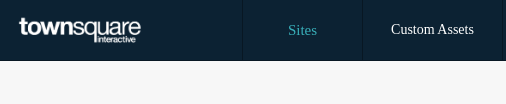 scroll, scrollTop: 0, scrollLeft: 0, axis: both 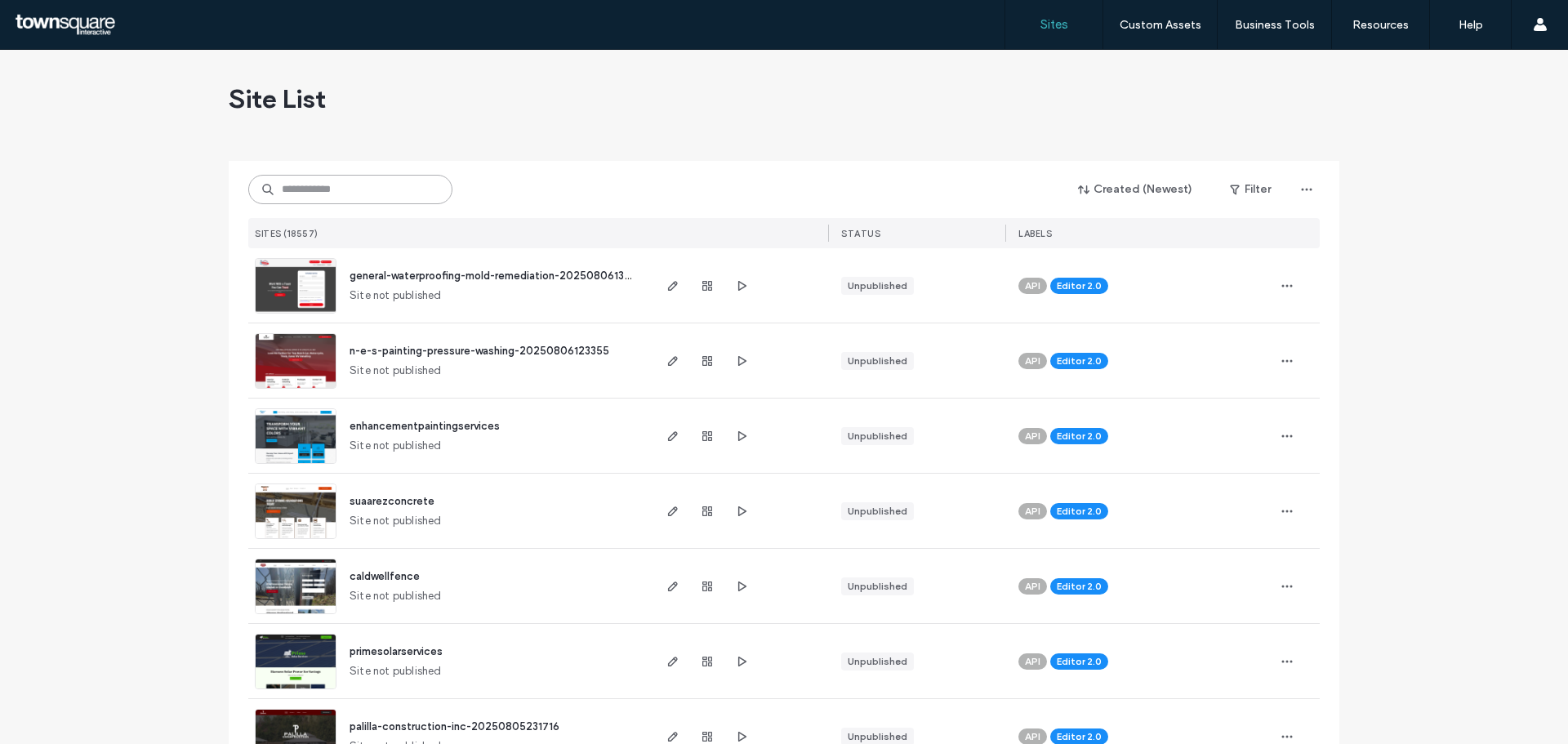 click at bounding box center (350, 189) 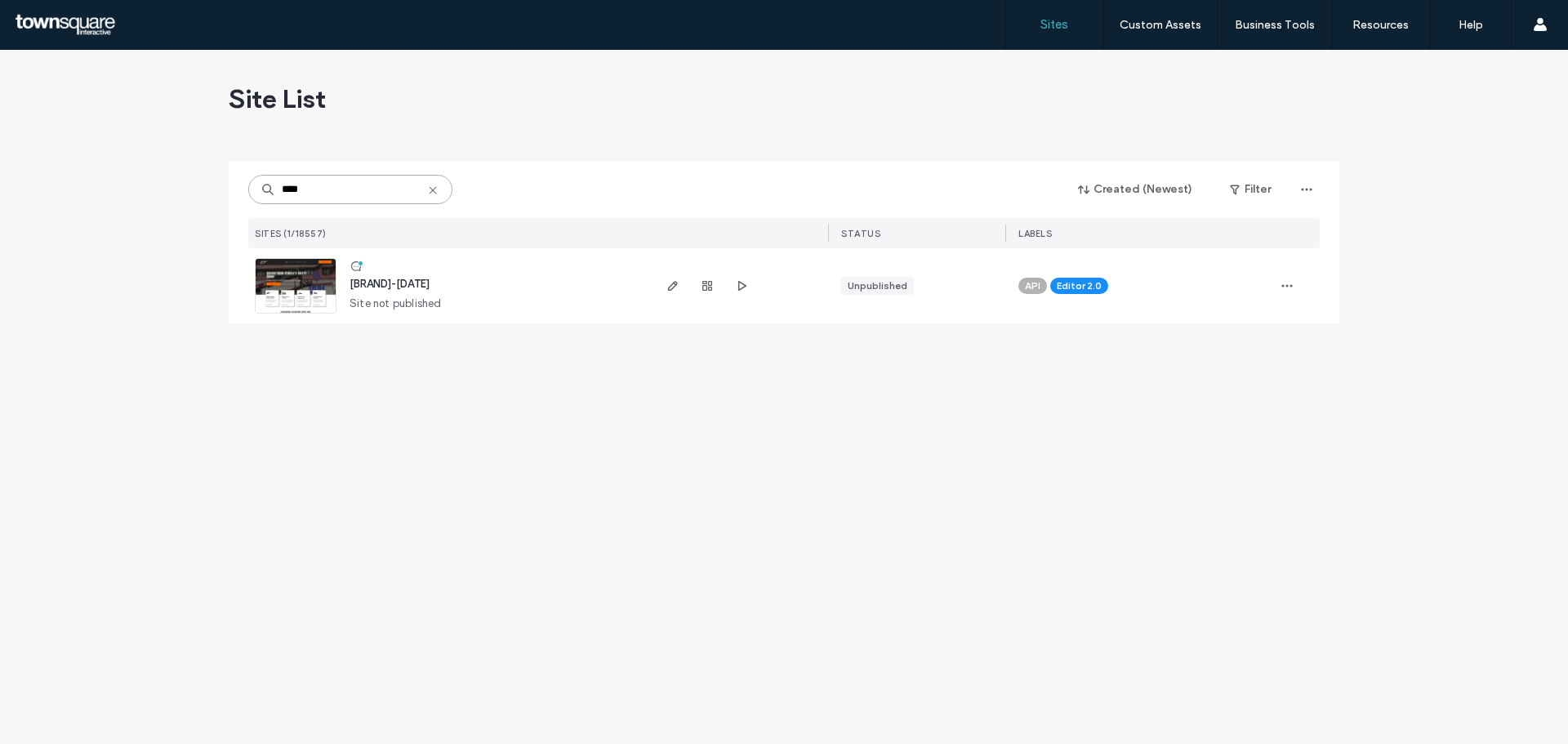 type on "****" 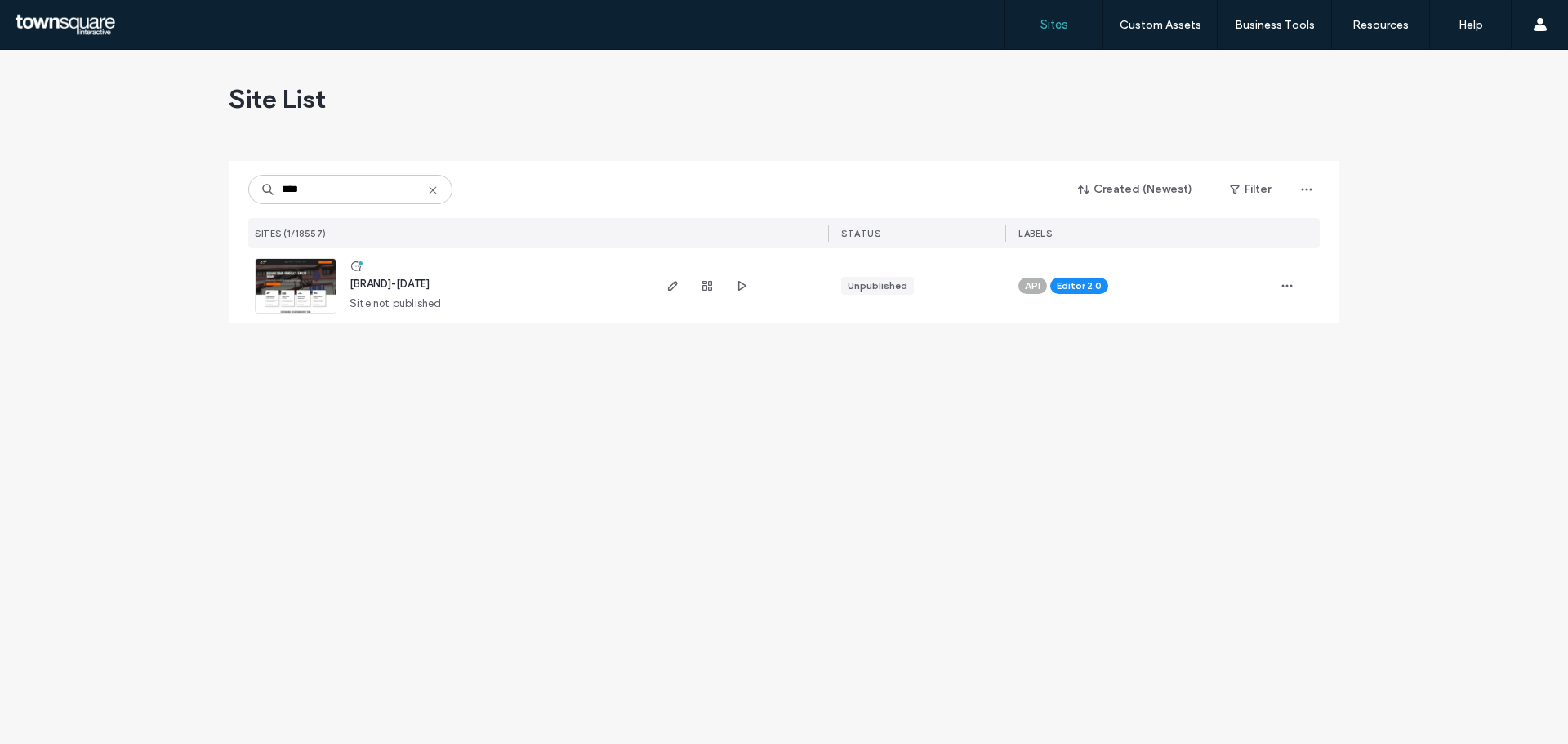 click on "aide-towing-20250730200931 Site not published" at bounding box center [493, 286] 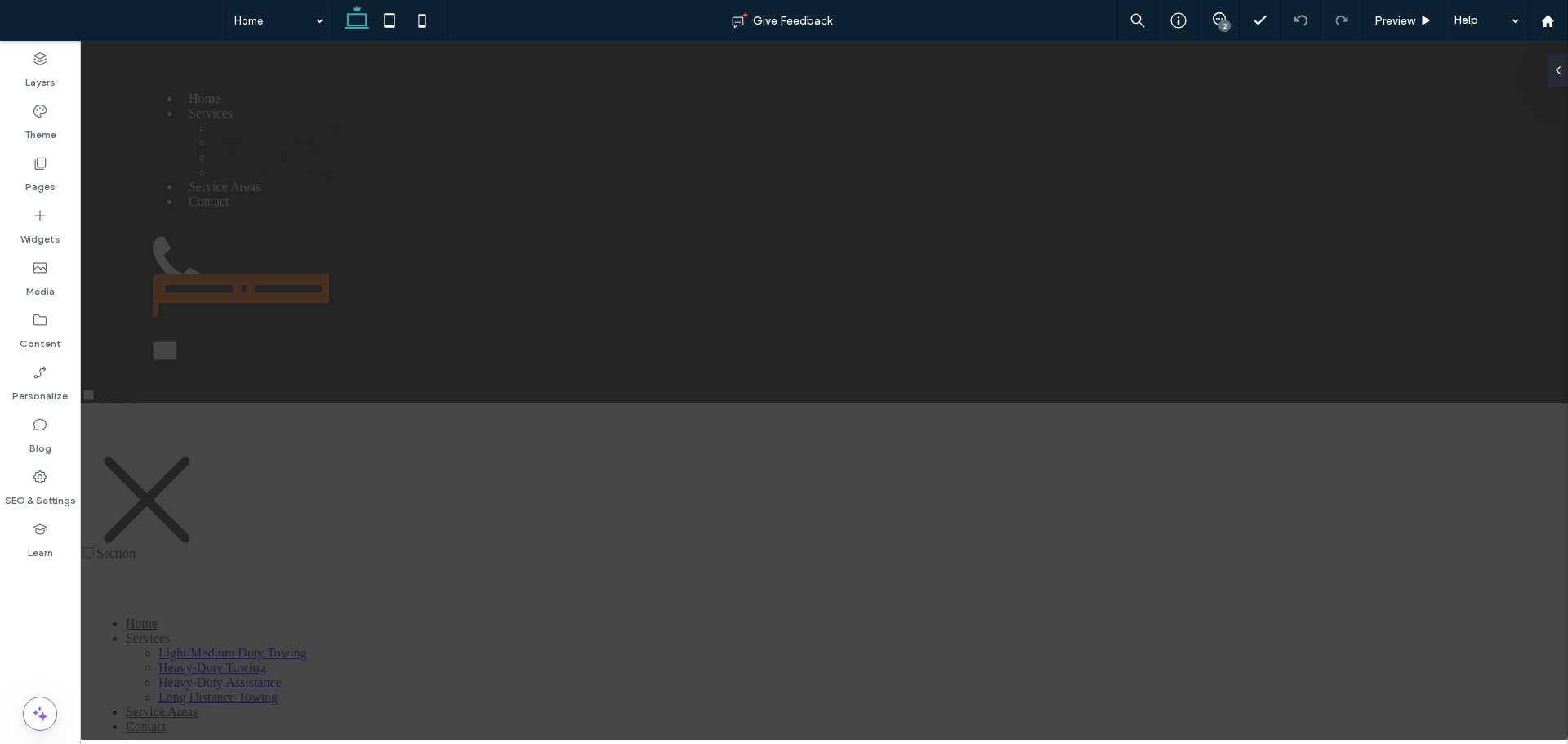 scroll, scrollTop: 914, scrollLeft: 0, axis: vertical 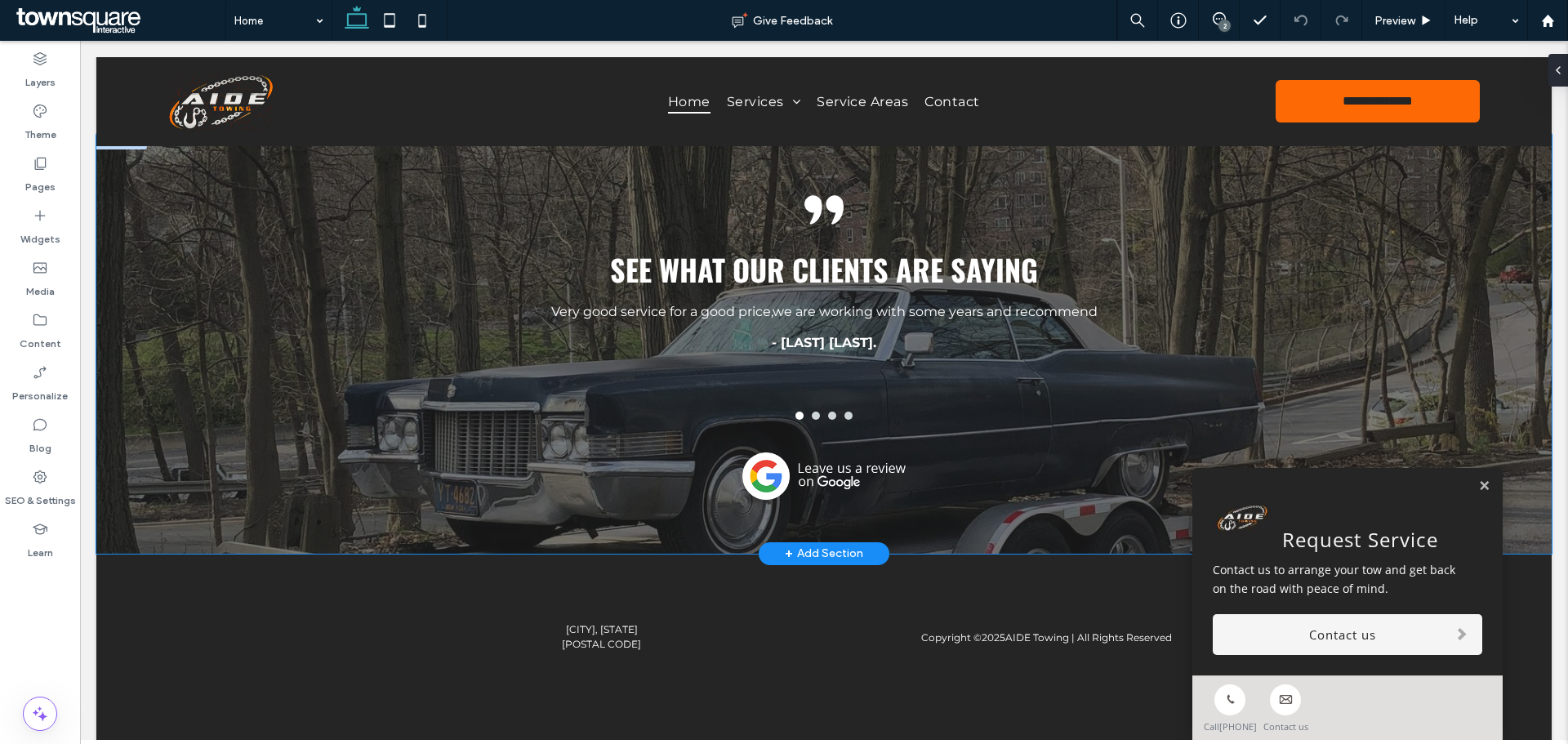 click on "See what our clients are saying
Very good service for a good price,we are working with some years and recommend - [LAST] [LAST]. a a a a" at bounding box center [824, 342] 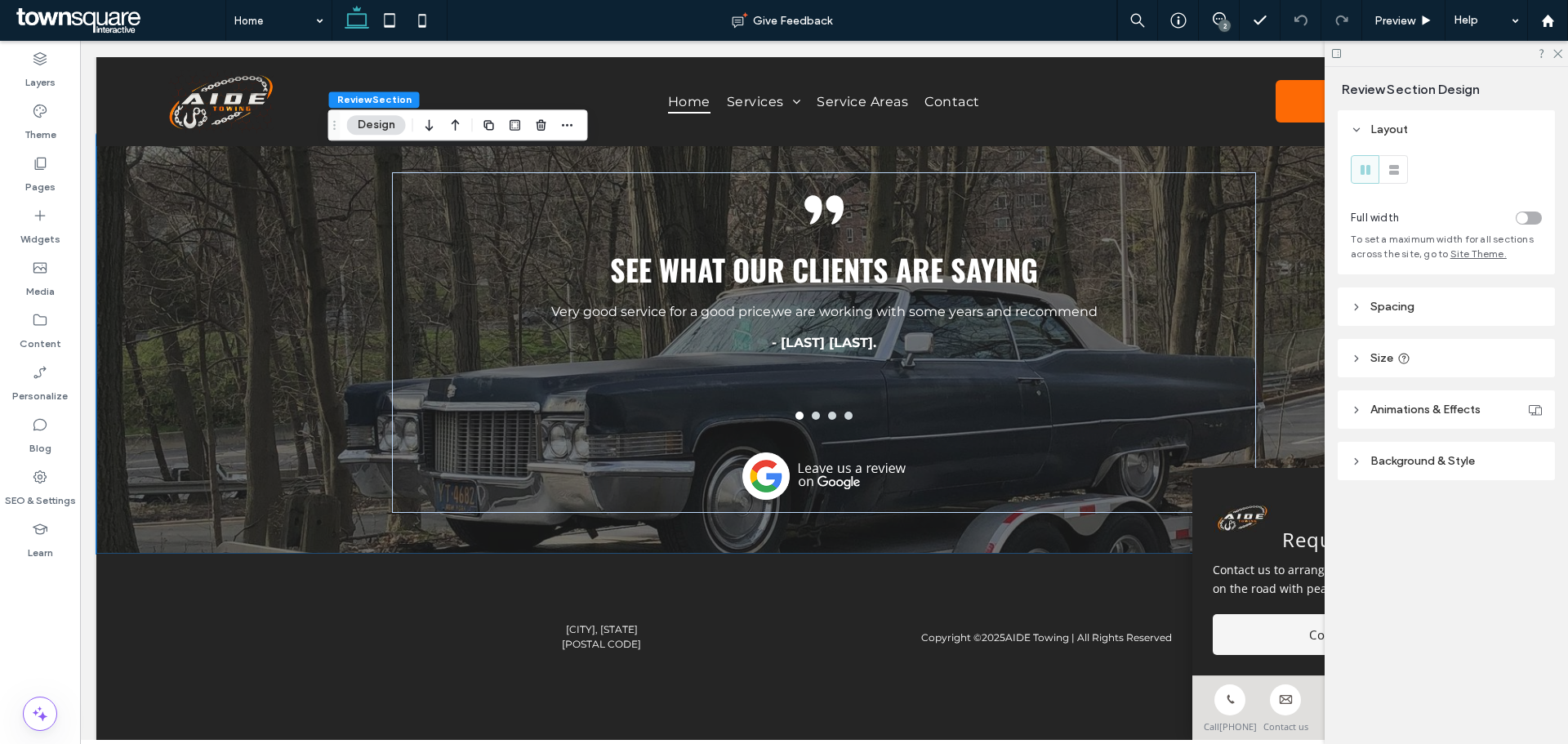 click on "Background & Style" at bounding box center [1446, 461] 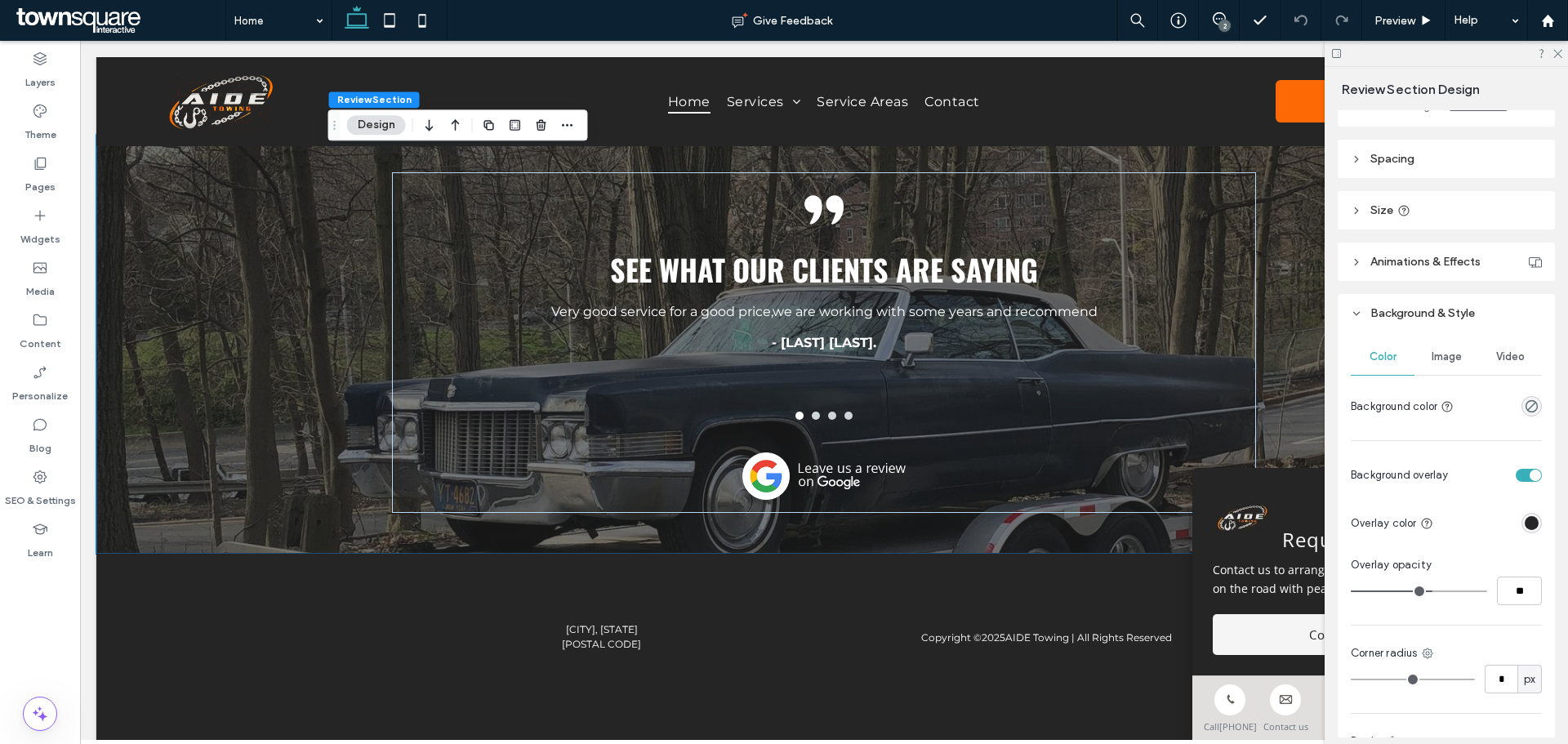 scroll, scrollTop: 327, scrollLeft: 0, axis: vertical 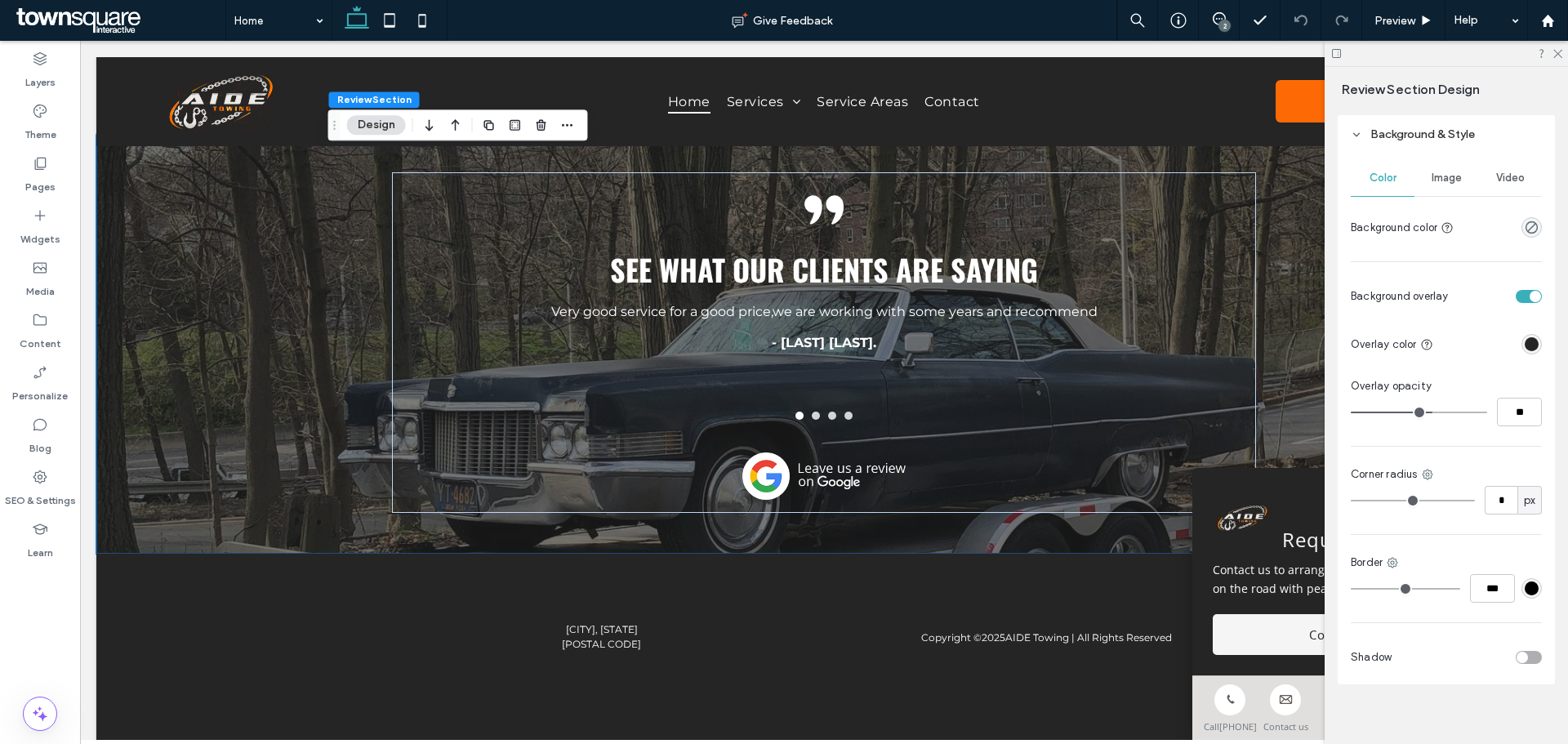 click on "Image" at bounding box center [1446, 178] 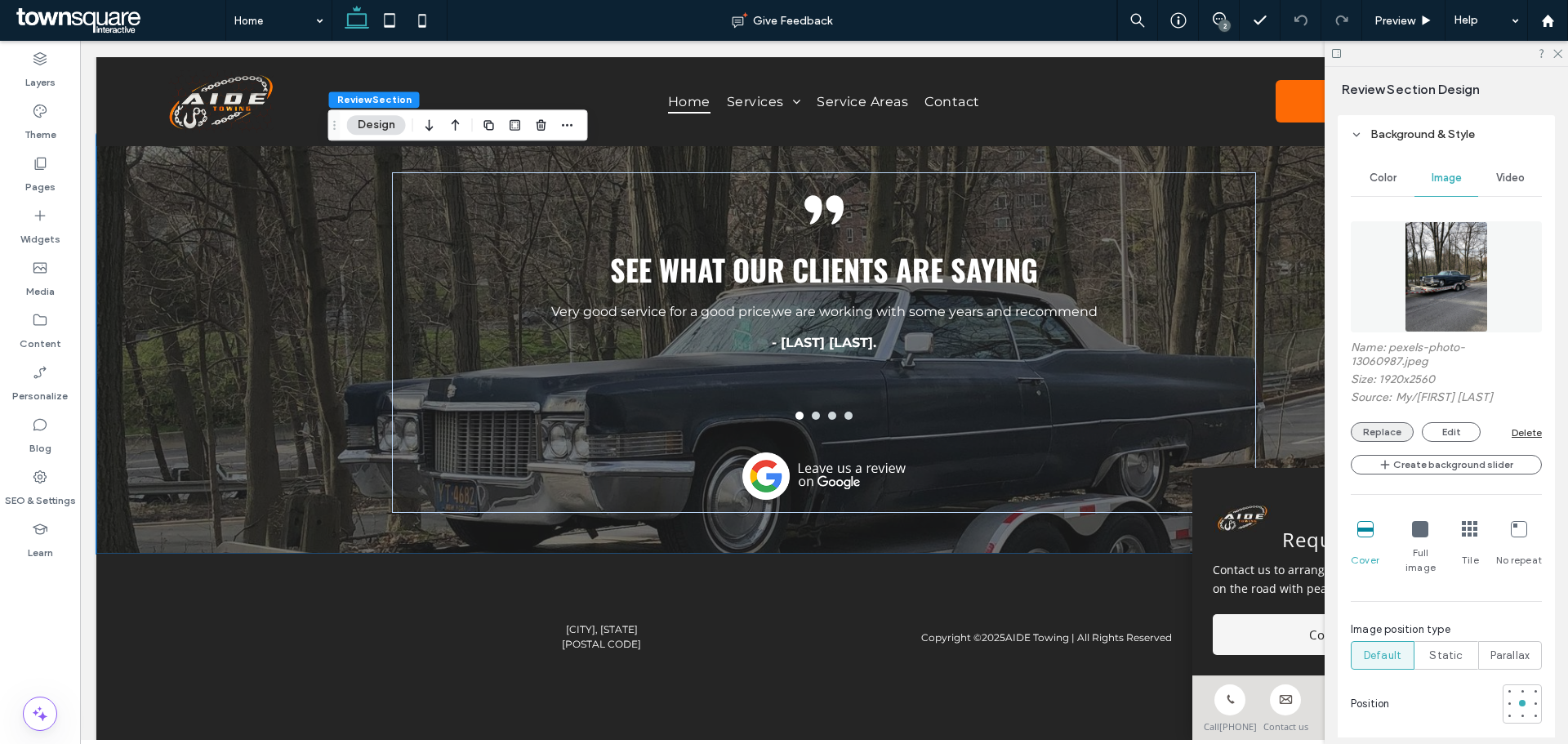 click on "Replace" at bounding box center [1382, 432] 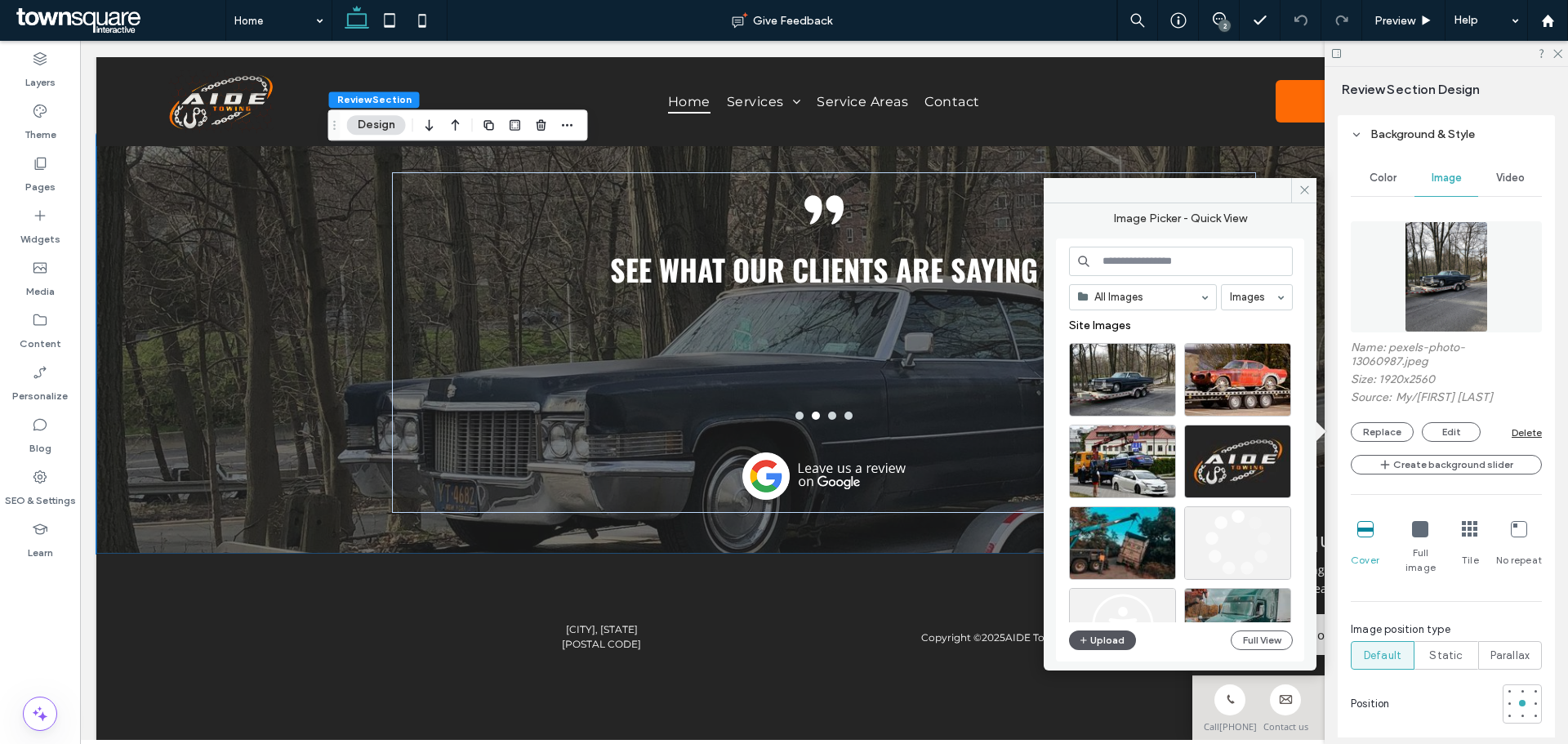 click on "Upload" at bounding box center (1102, 640) 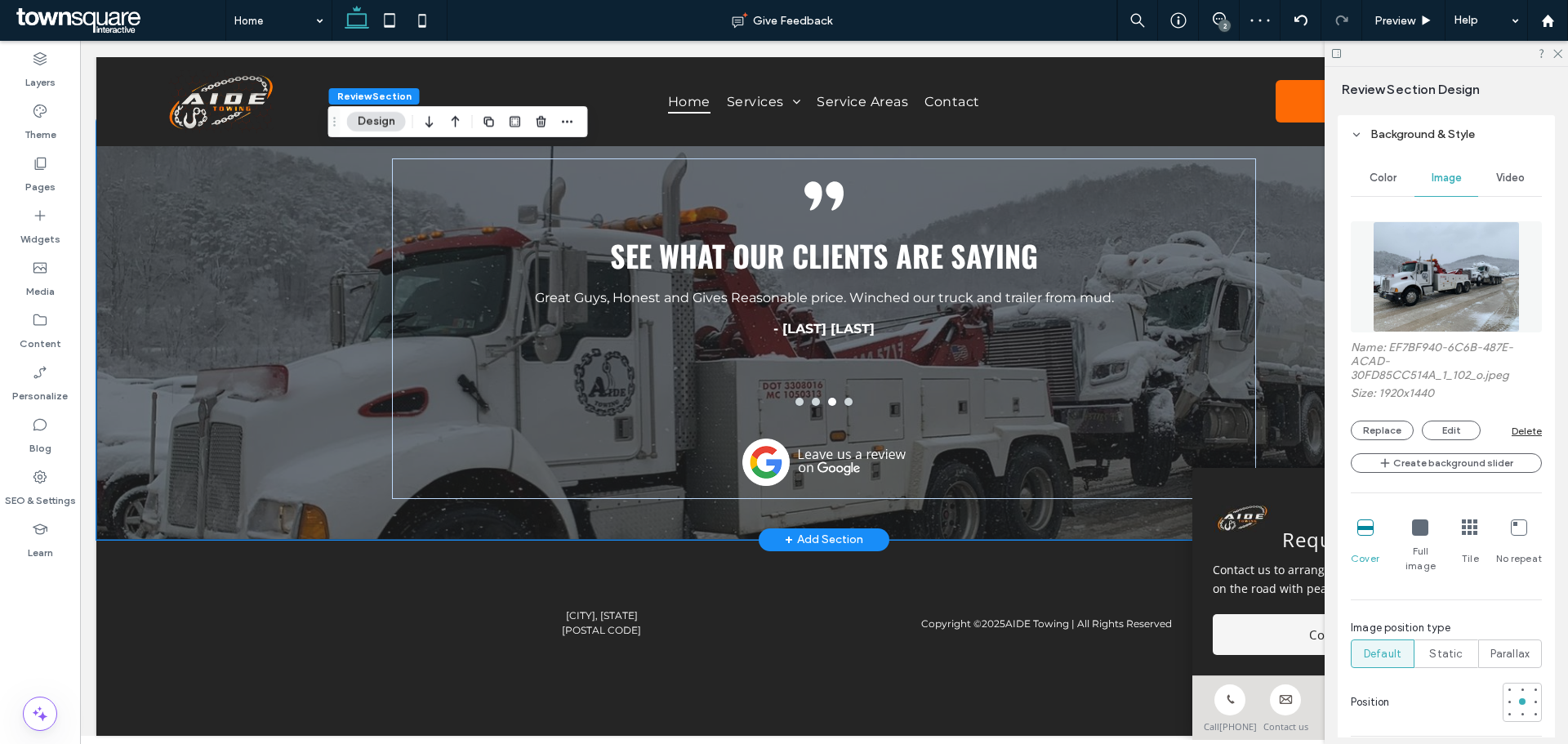 scroll, scrollTop: 2267, scrollLeft: 0, axis: vertical 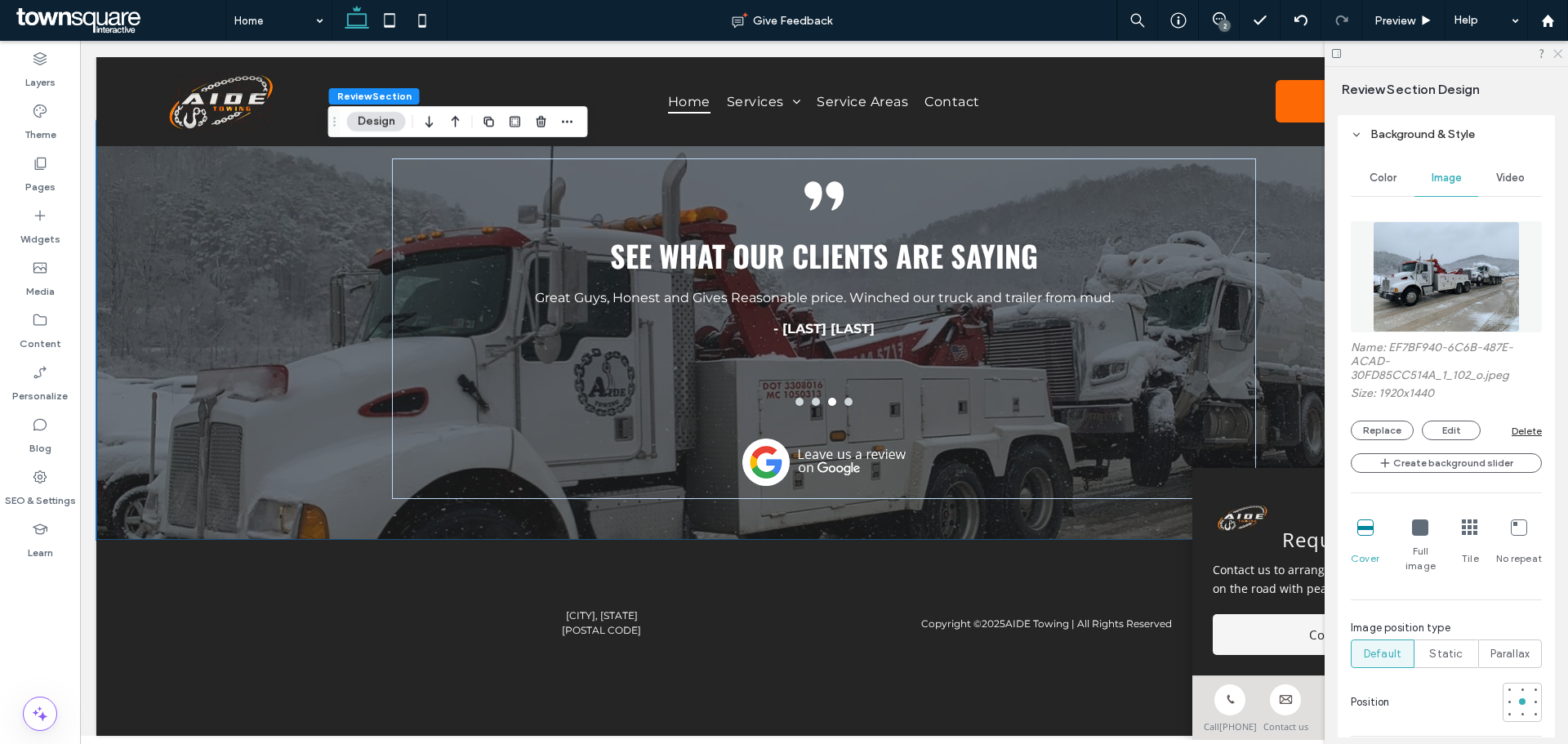 click 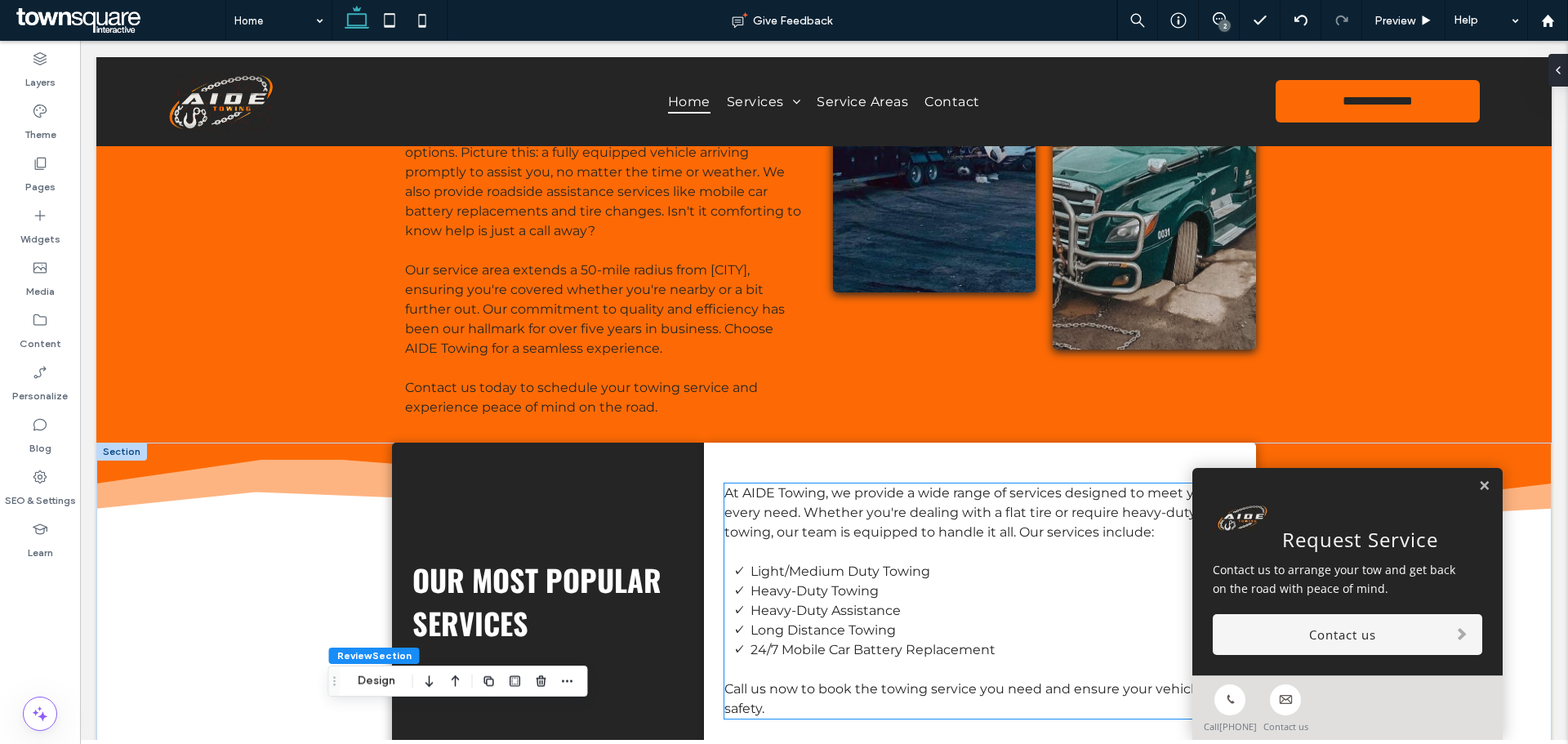 scroll, scrollTop: 948, scrollLeft: 0, axis: vertical 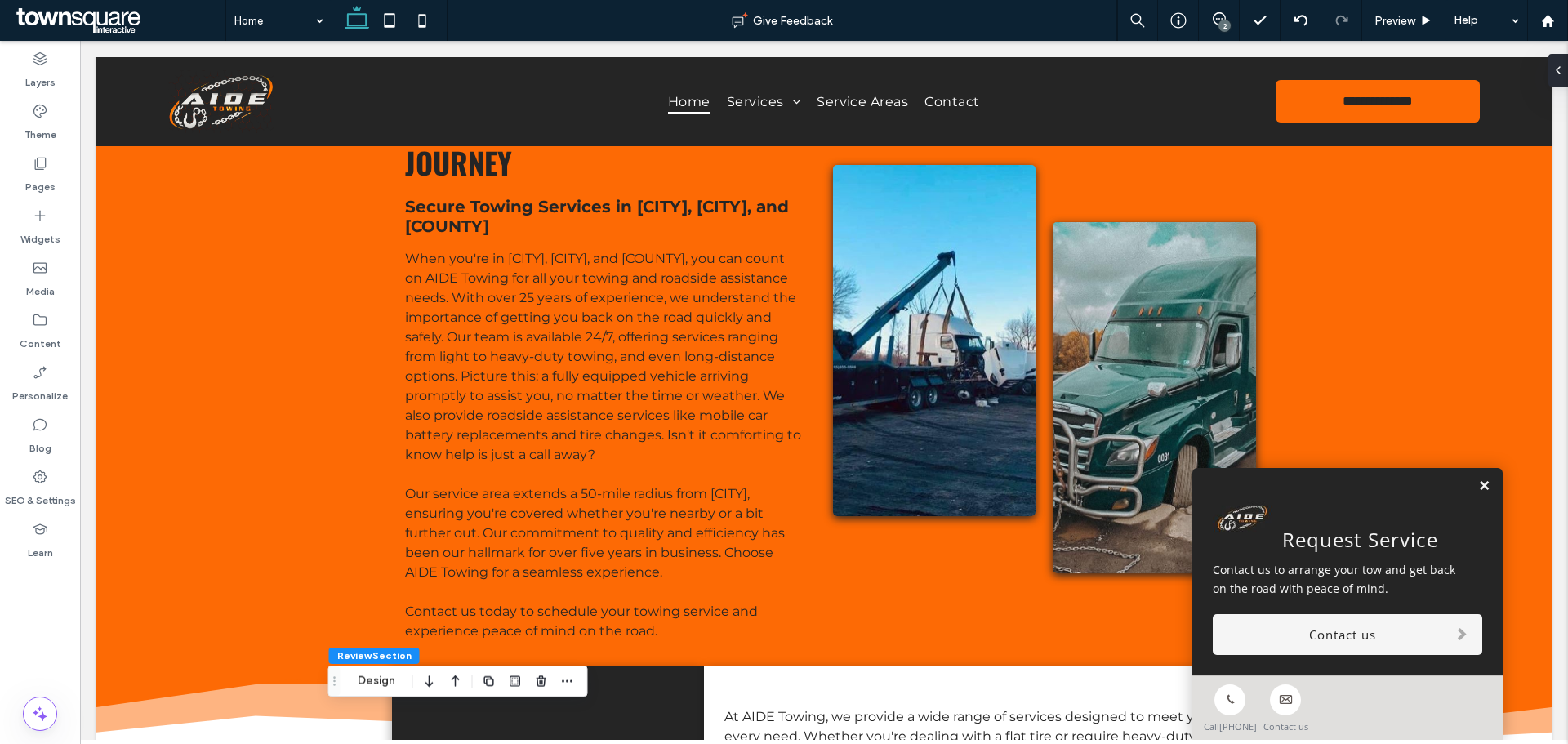 click at bounding box center [1484, 486] 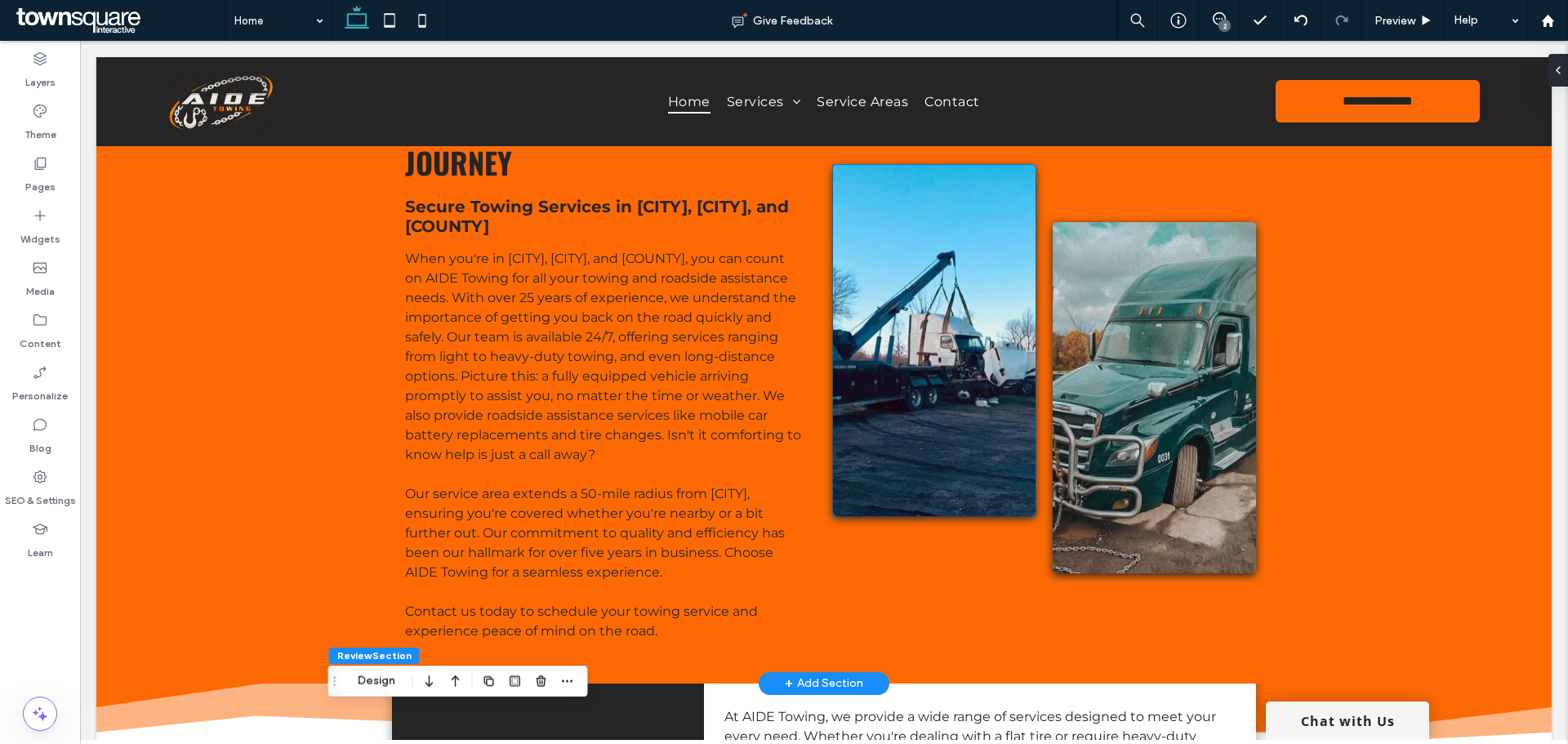 click at bounding box center [934, 341] 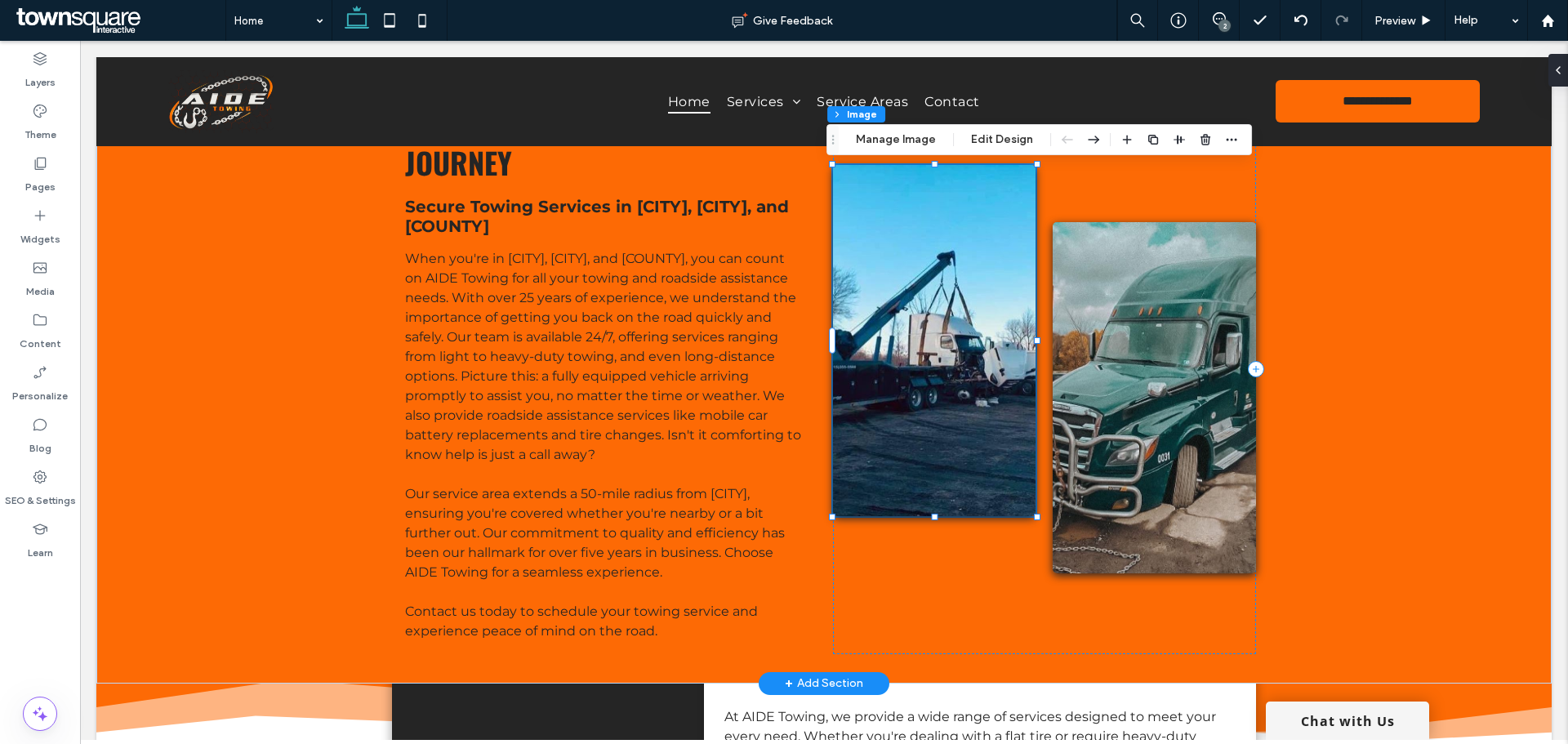 type on "*" 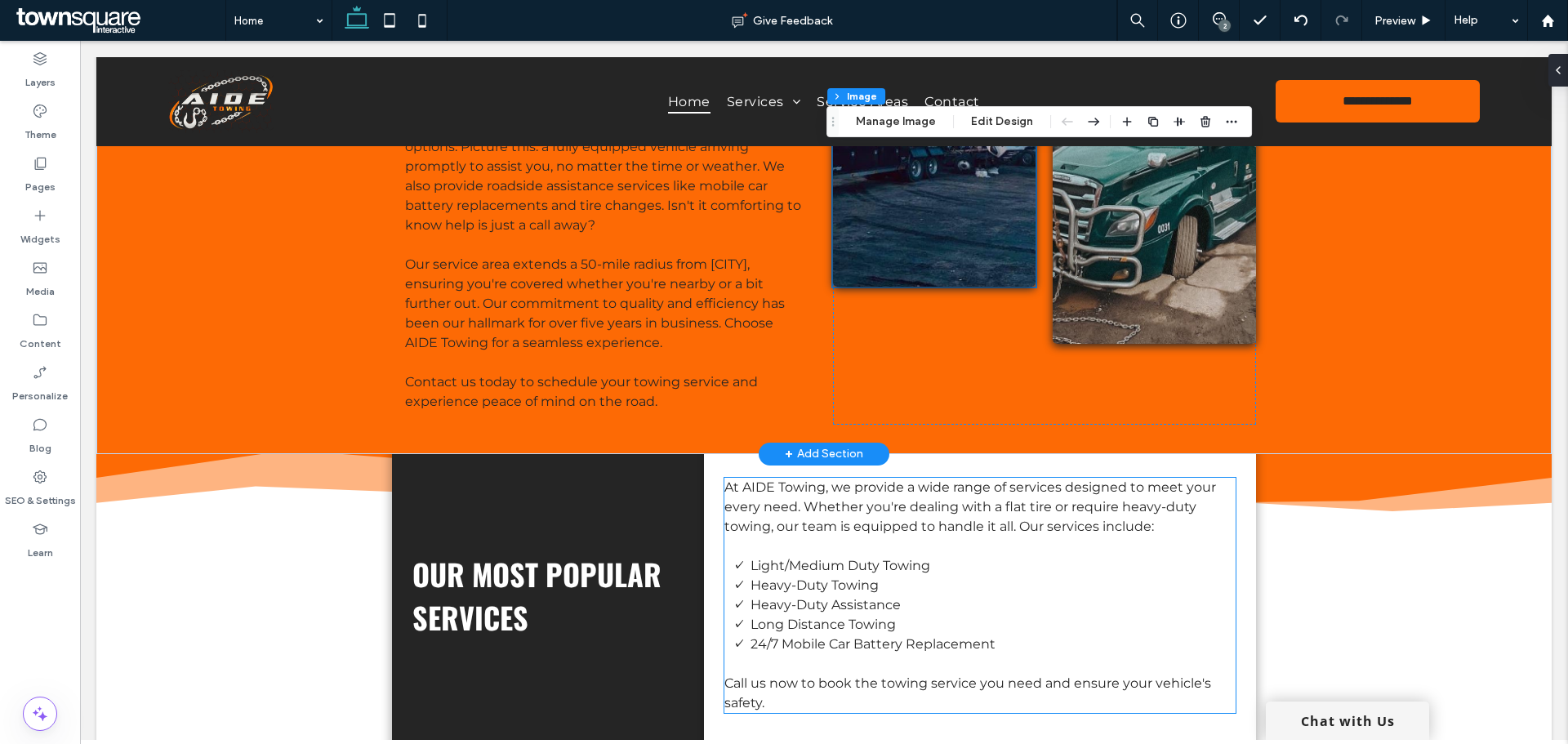 scroll, scrollTop: 703, scrollLeft: 0, axis: vertical 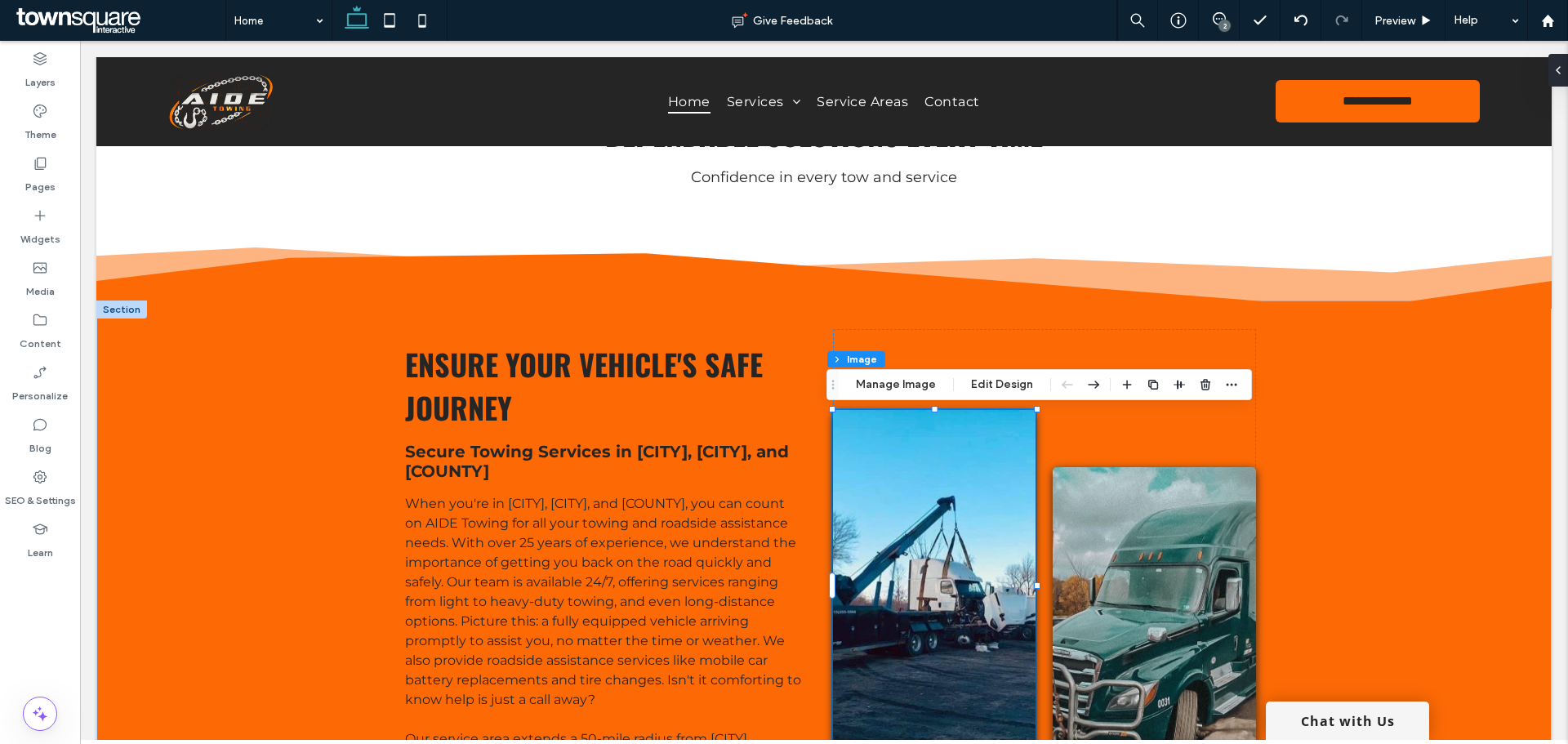 click on "2" at bounding box center (1224, 25) 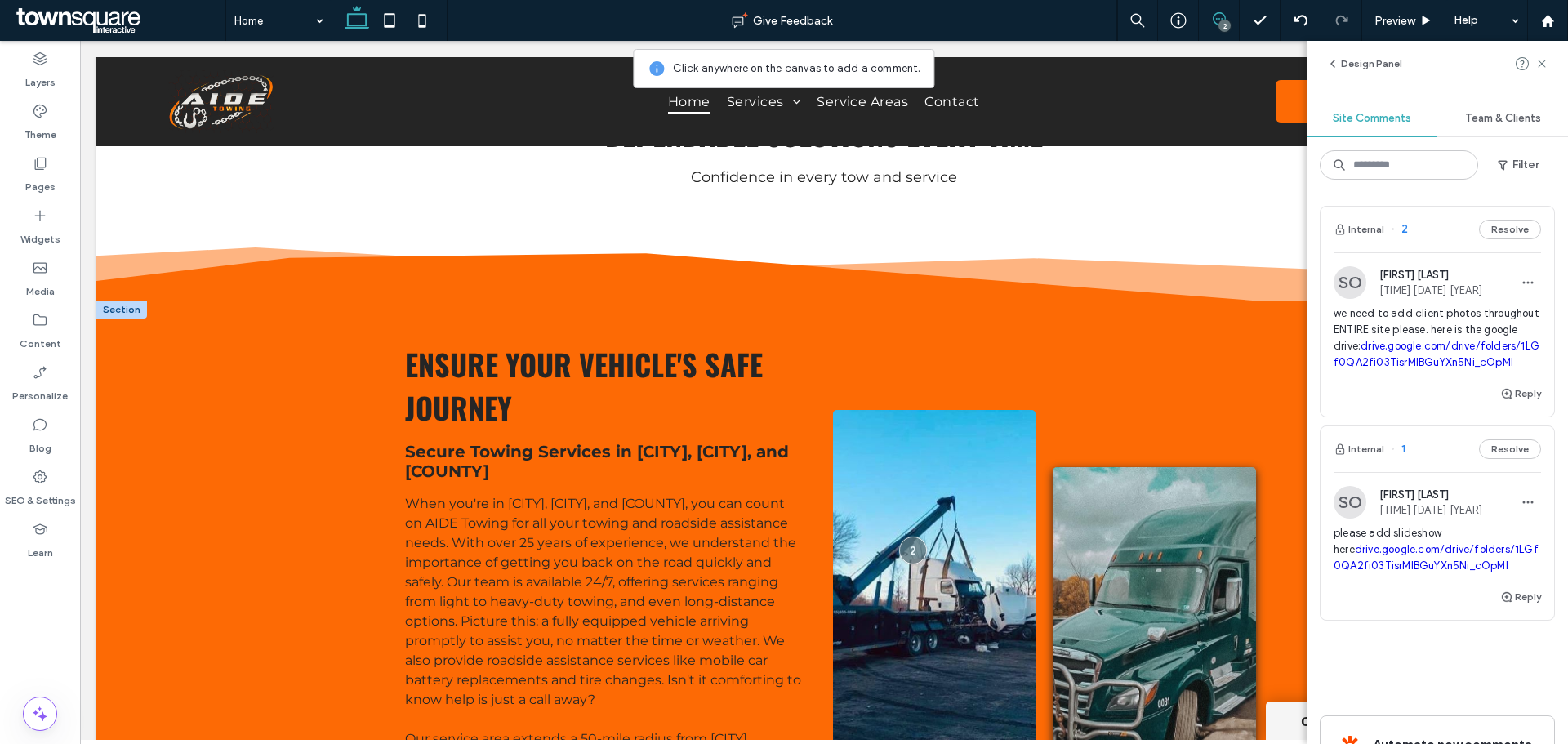 click at bounding box center [934, 586] 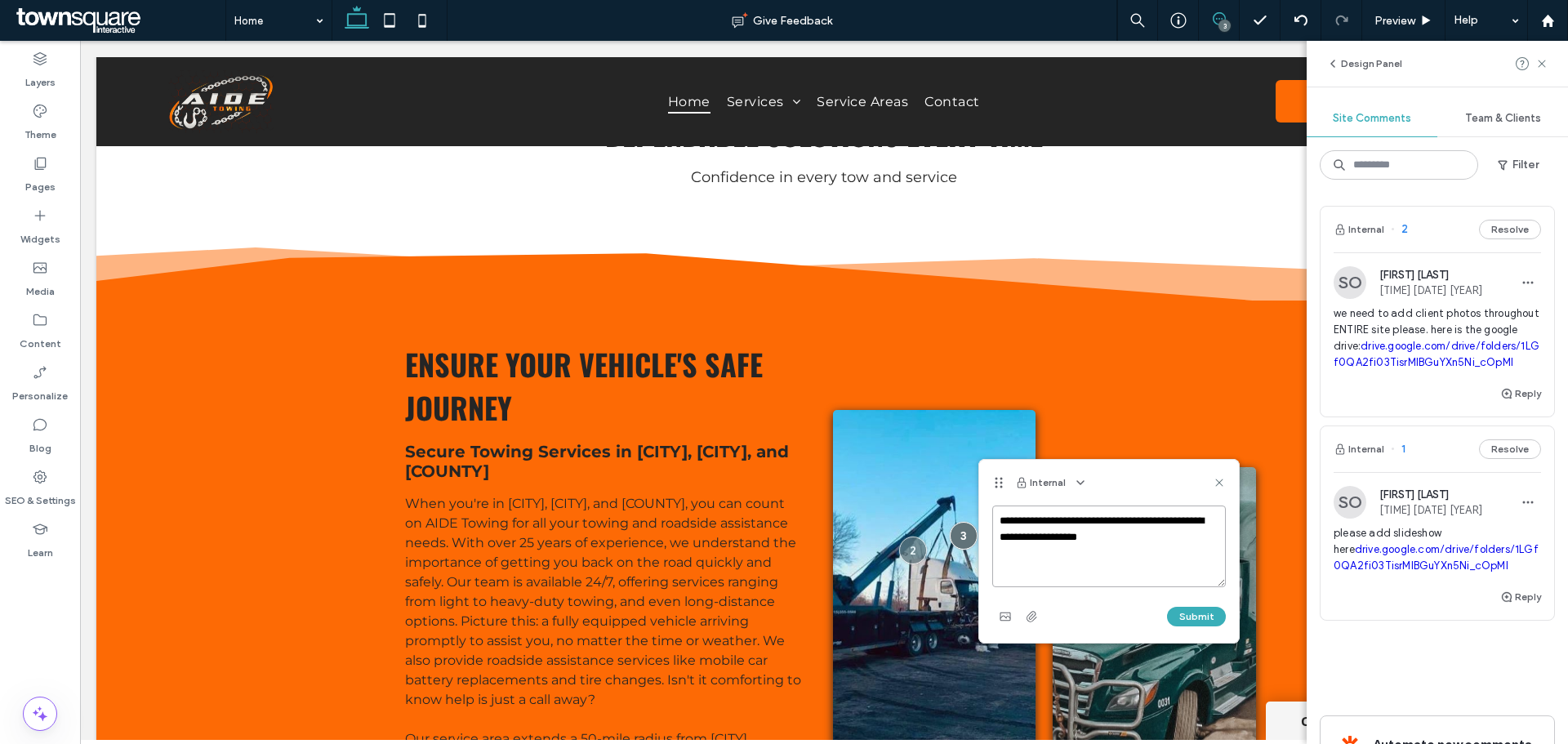 click on "**********" at bounding box center [1109, 546] 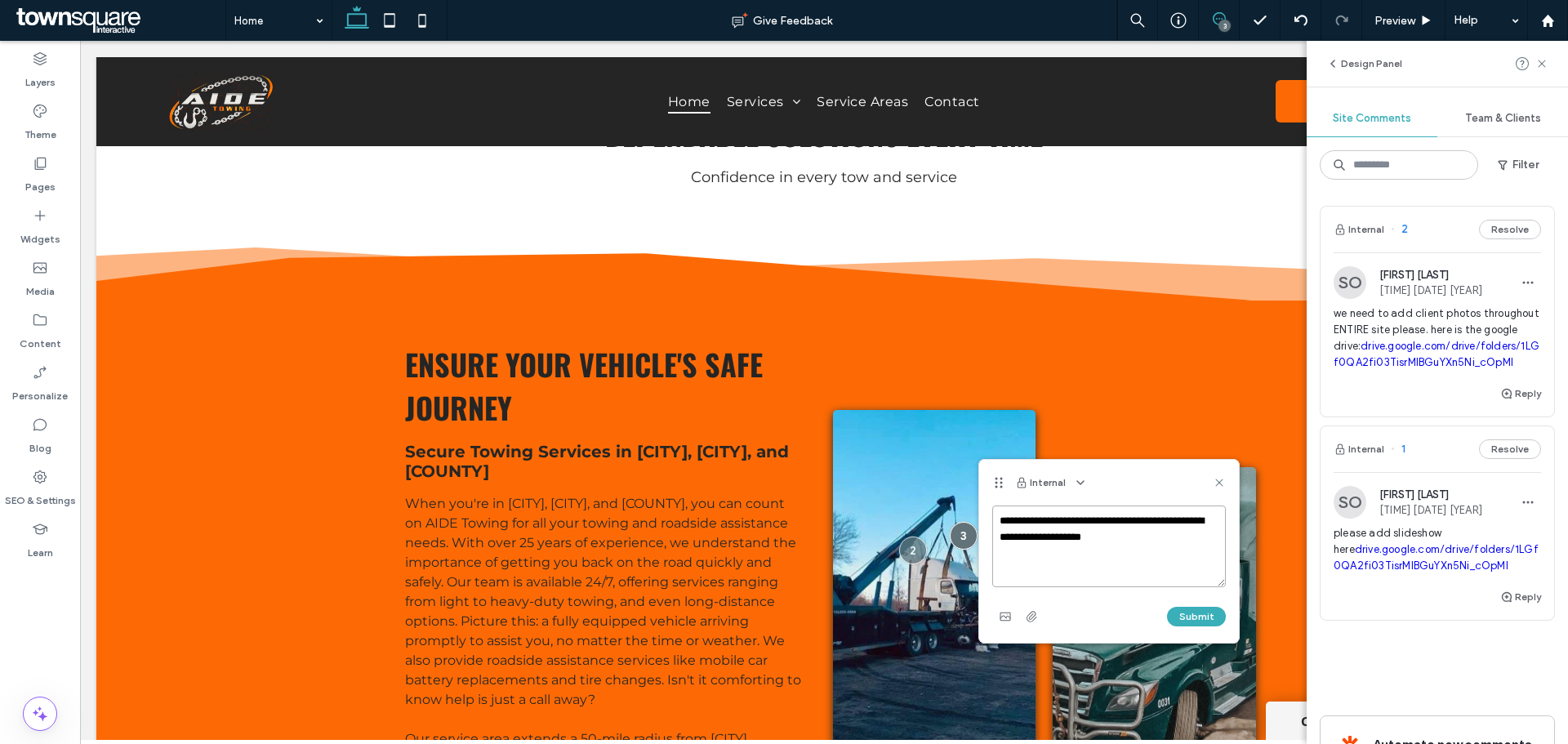 paste on "**********" 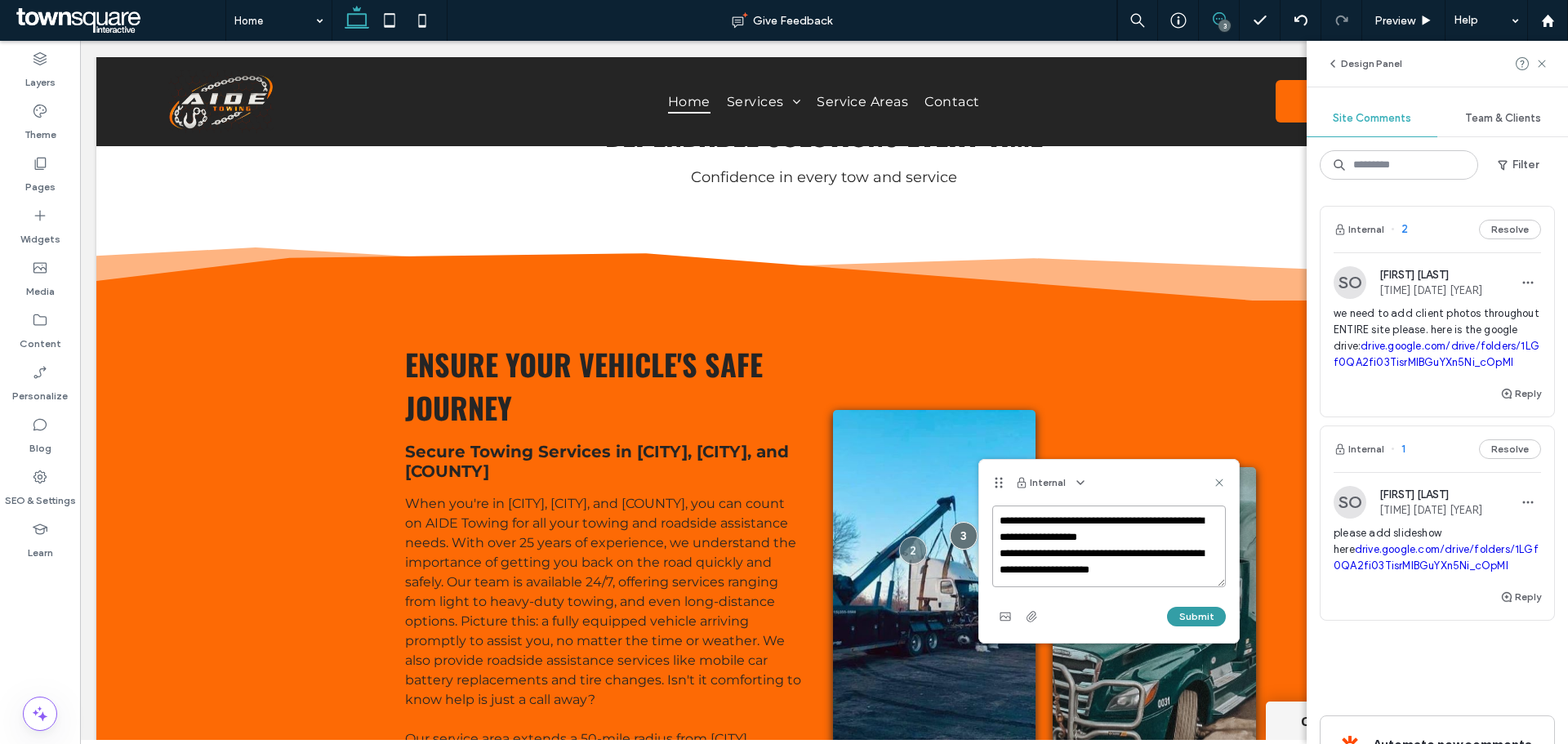type on "**********" 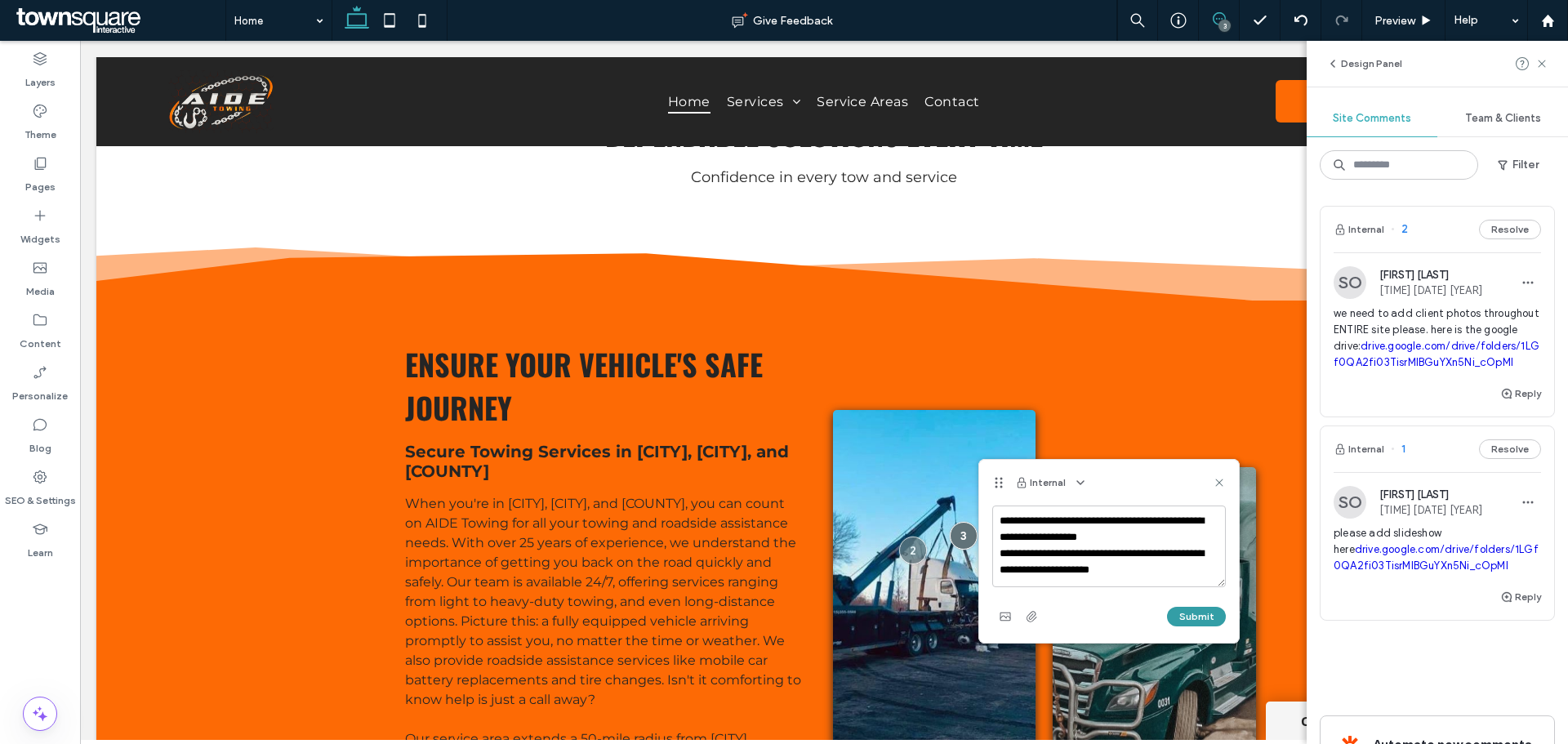 click on "Submit" at bounding box center [1196, 617] 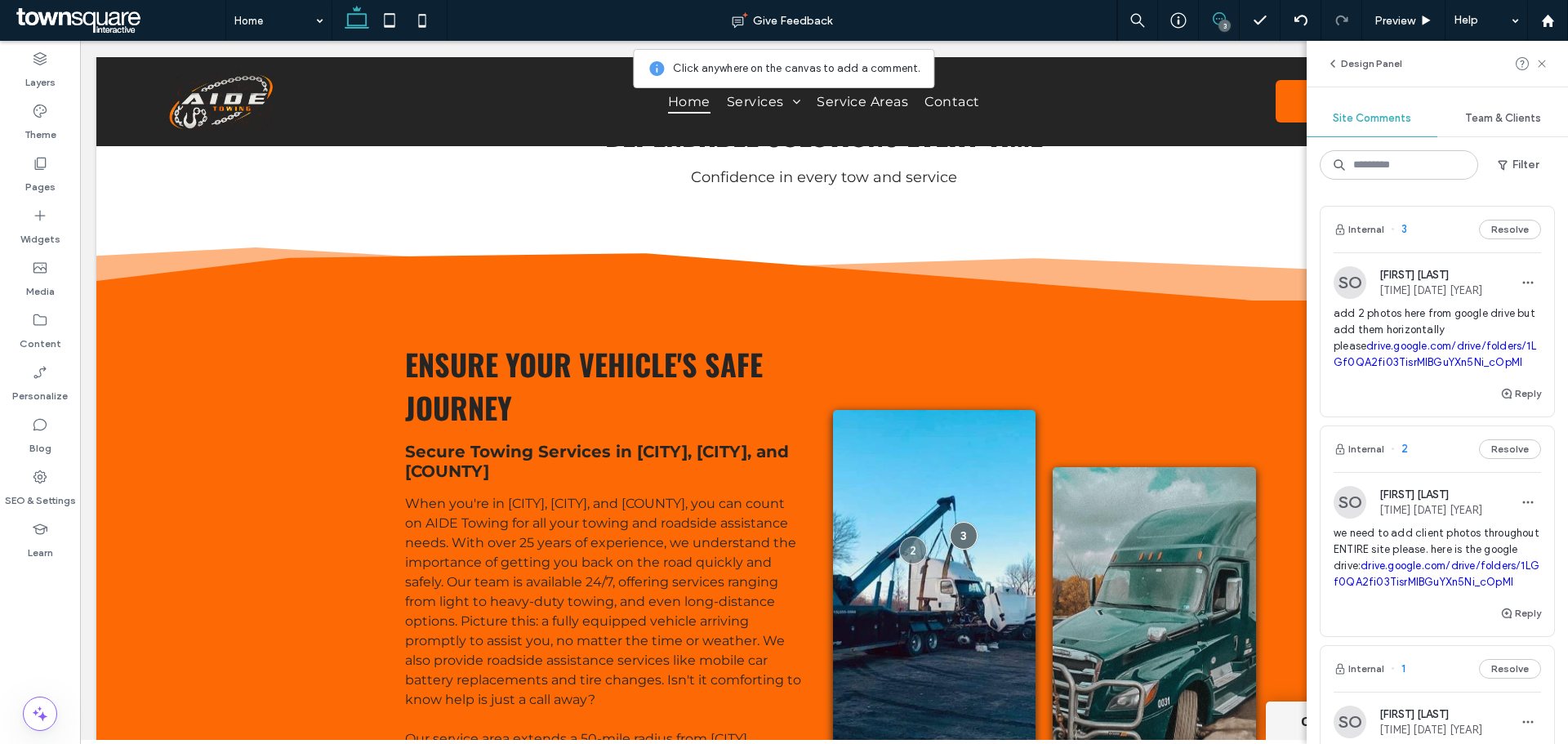 click on "Design Panel" at bounding box center (1437, 64) 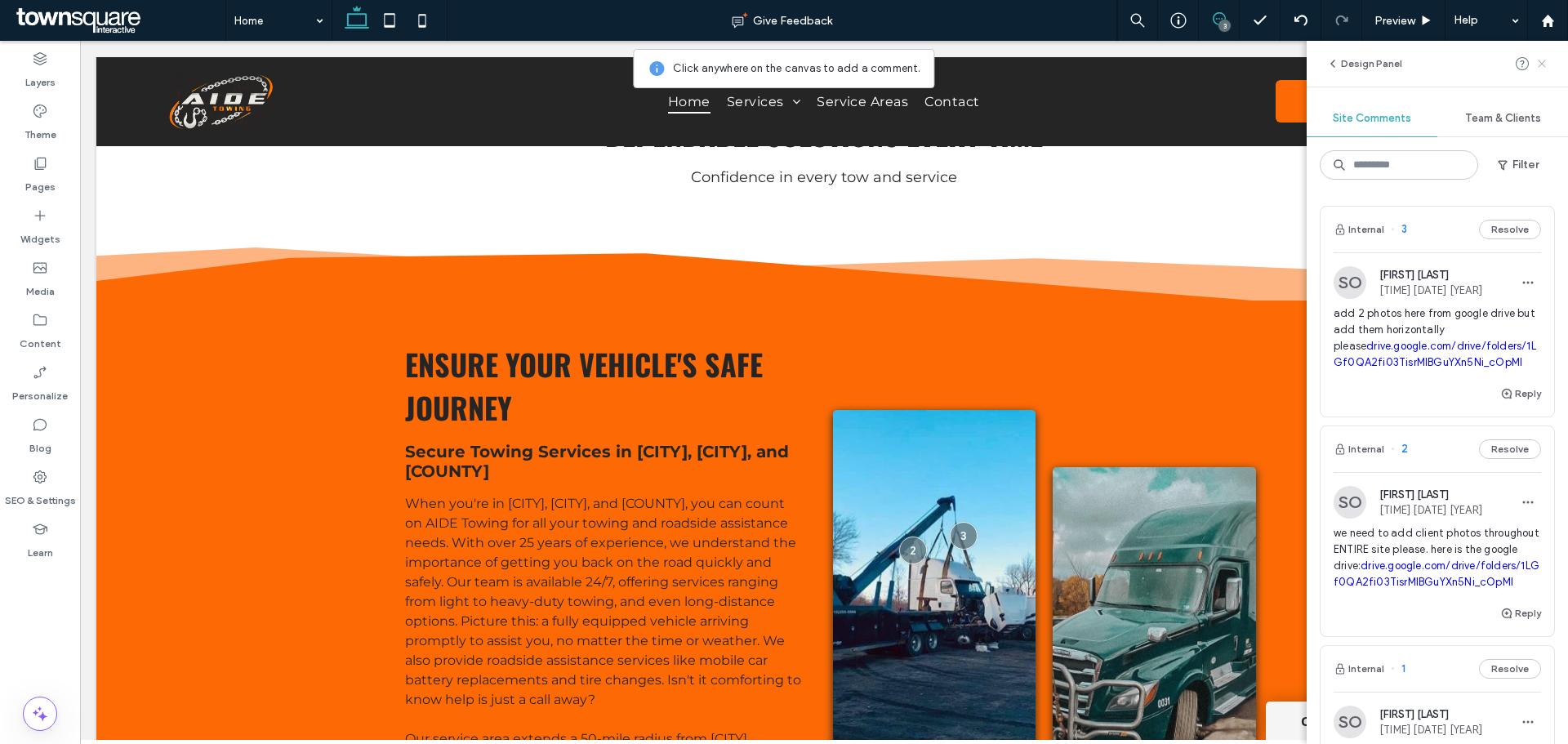 click 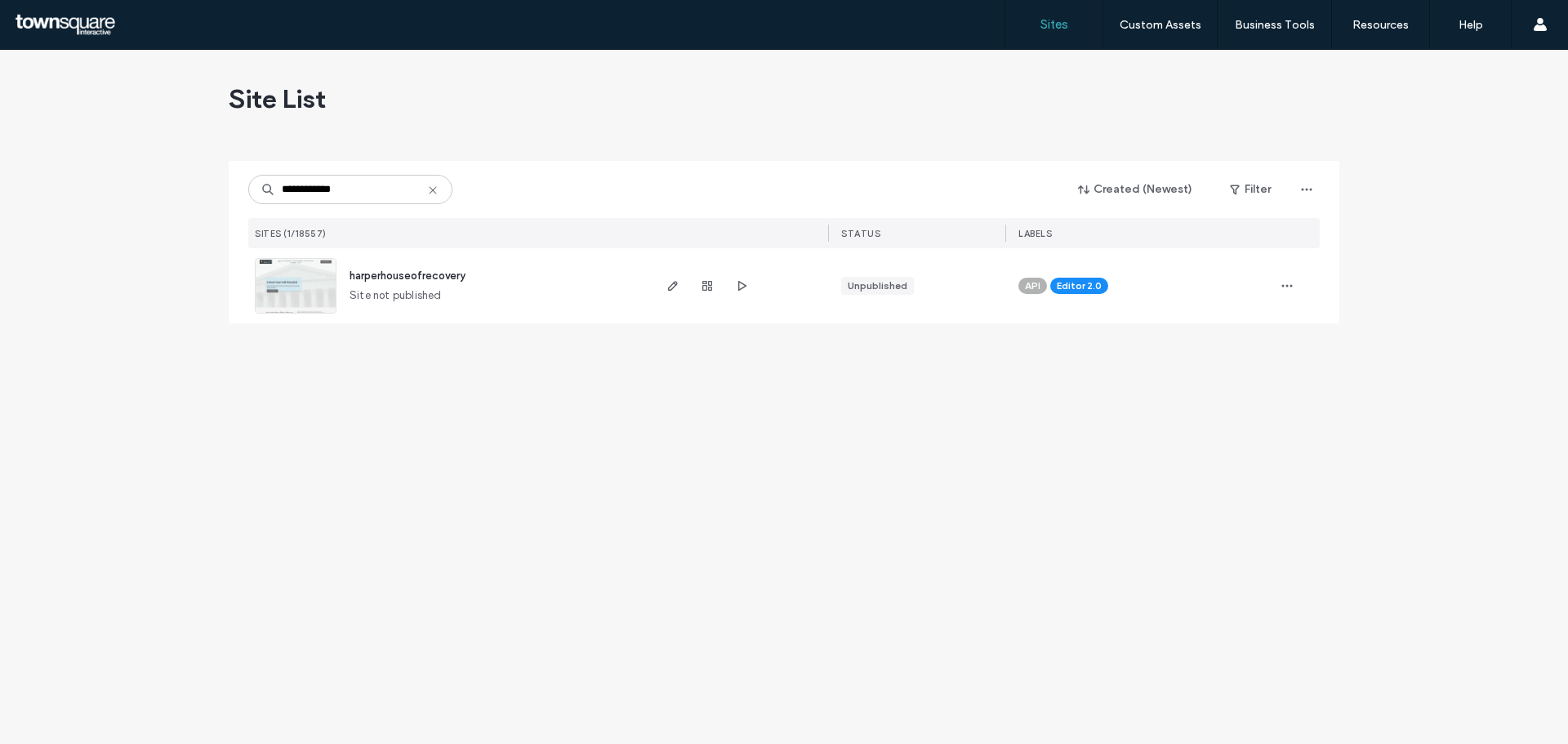 scroll, scrollTop: 0, scrollLeft: 0, axis: both 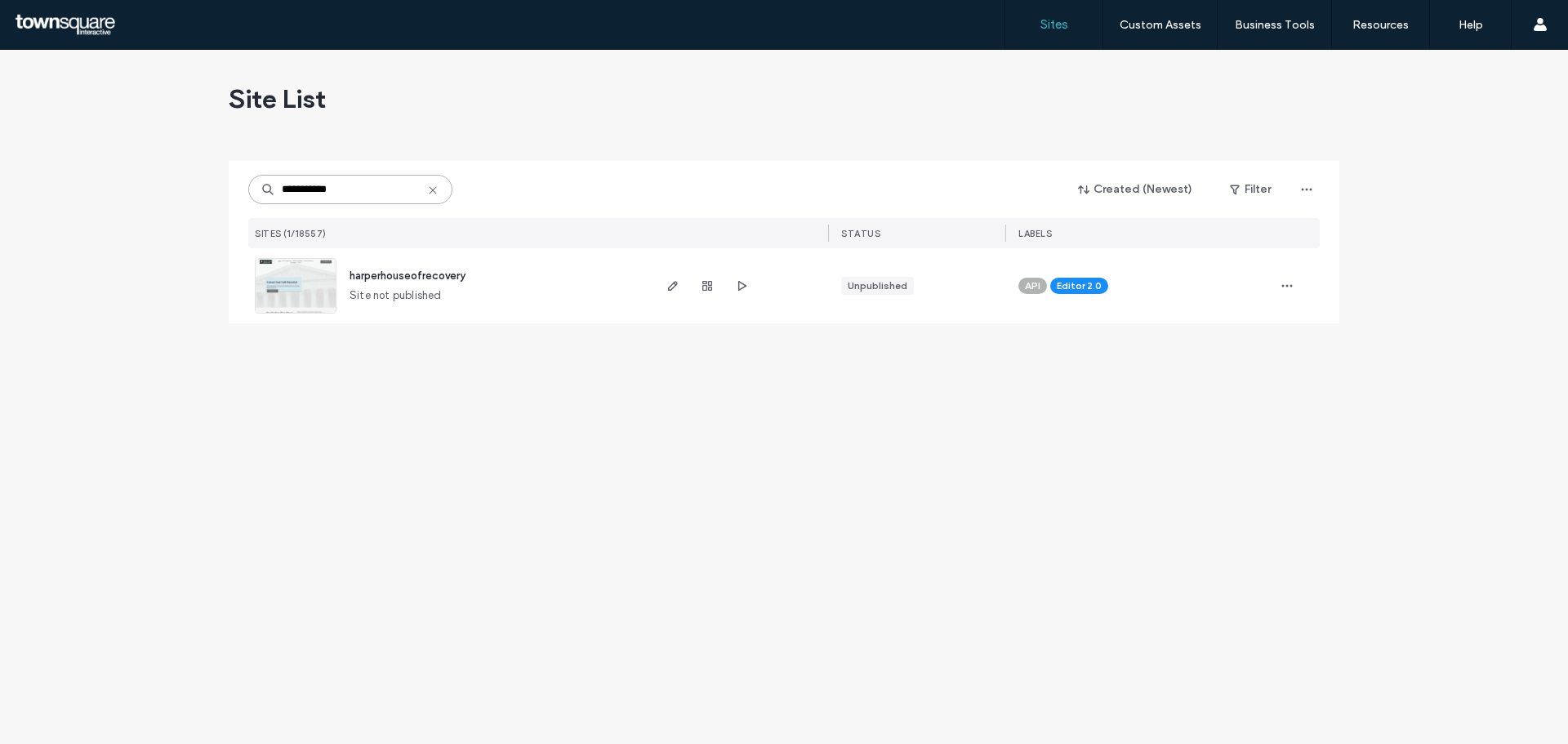 type on "**********" 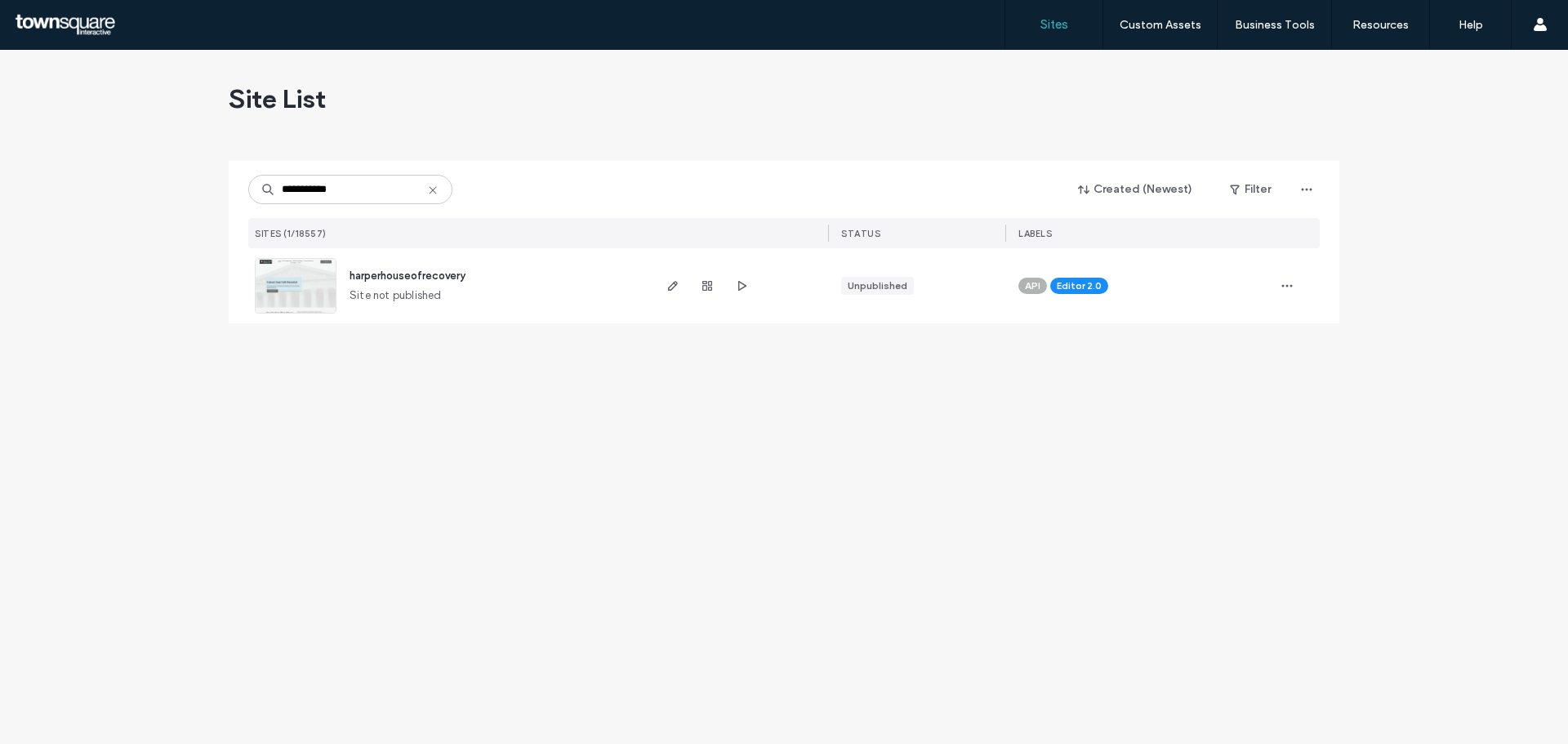 click on "harperhouseofrecovery" at bounding box center (408, 275) 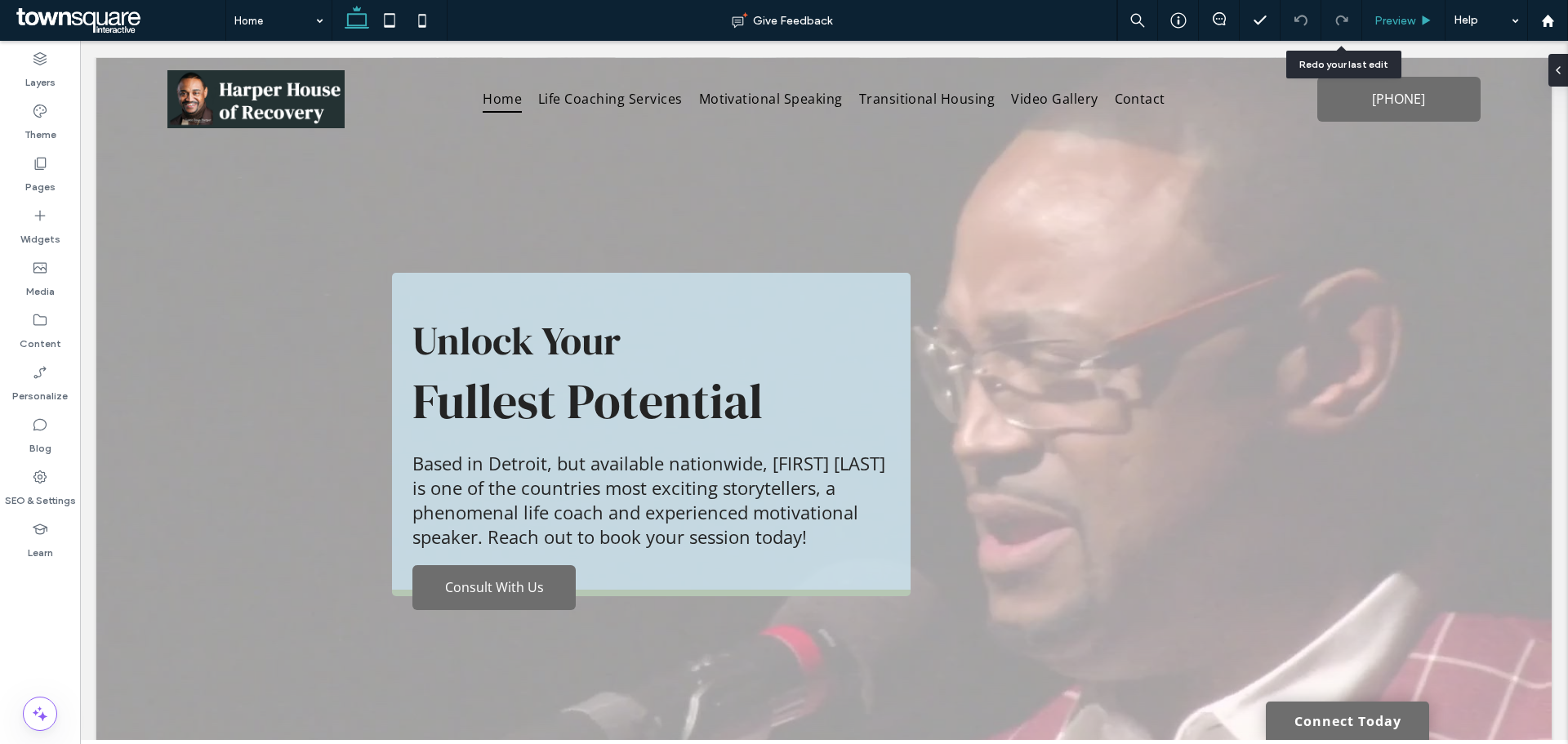 scroll, scrollTop: 0, scrollLeft: 0, axis: both 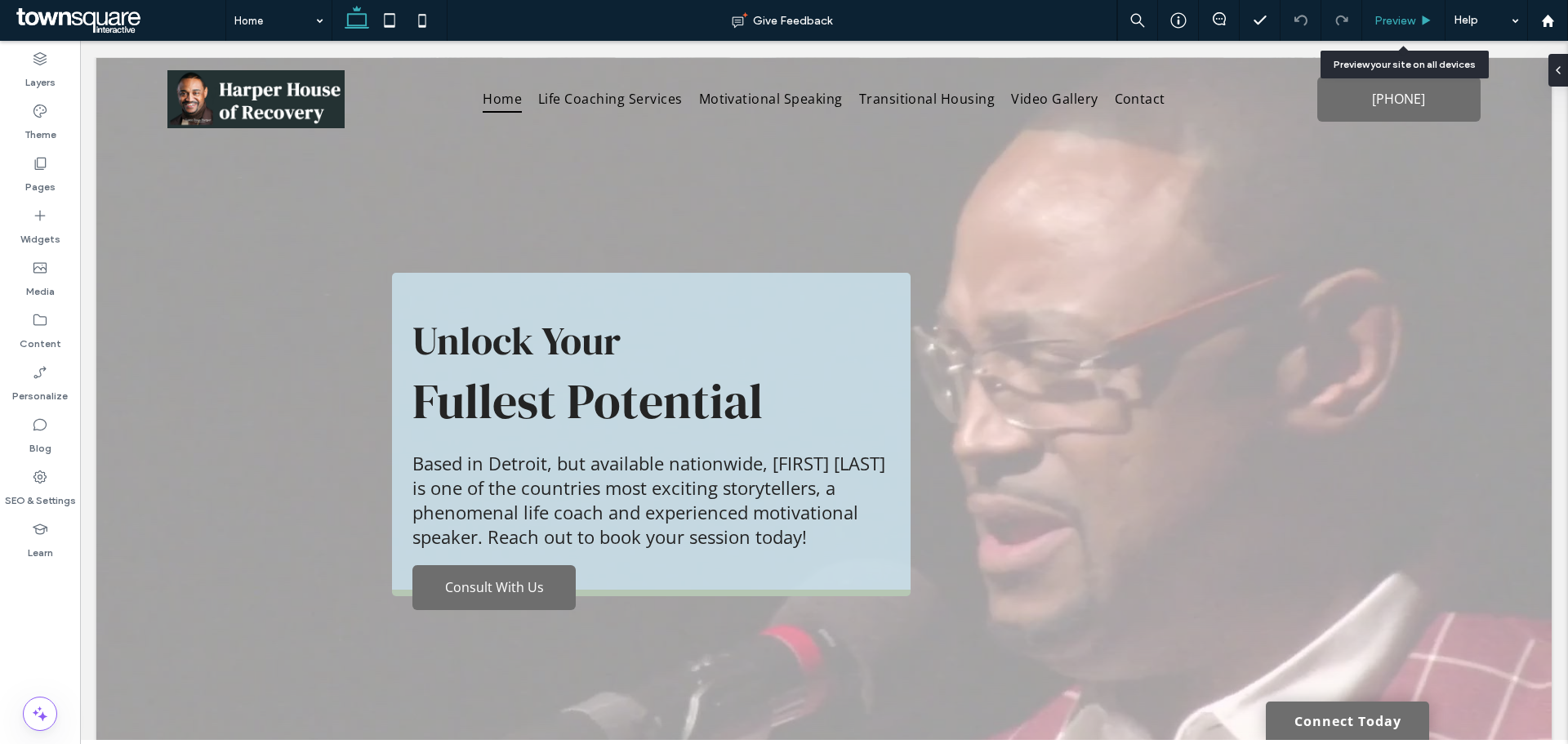 click on "Preview" at bounding box center [1395, 20] 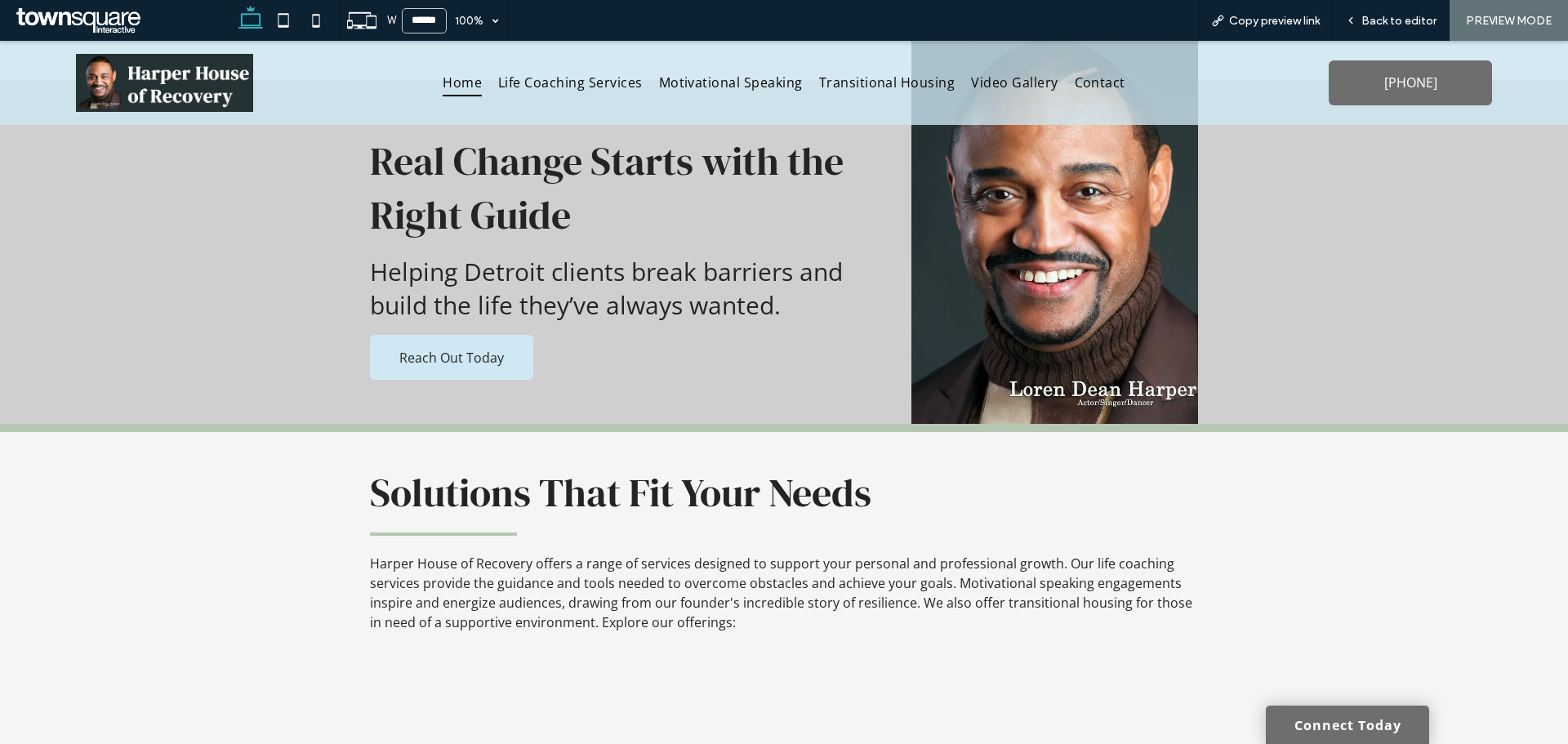 scroll, scrollTop: 1470, scrollLeft: 0, axis: vertical 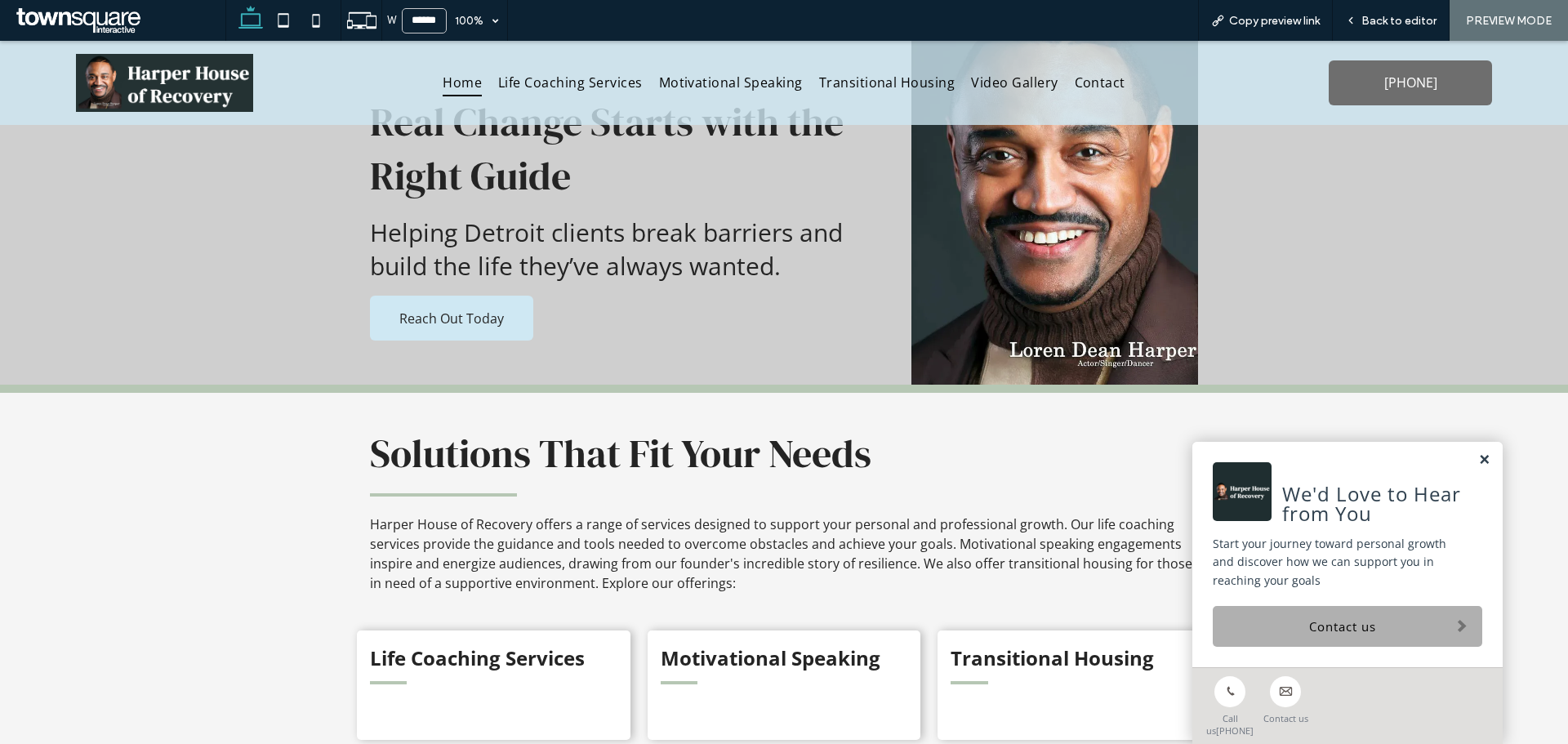 click at bounding box center [1484, 460] 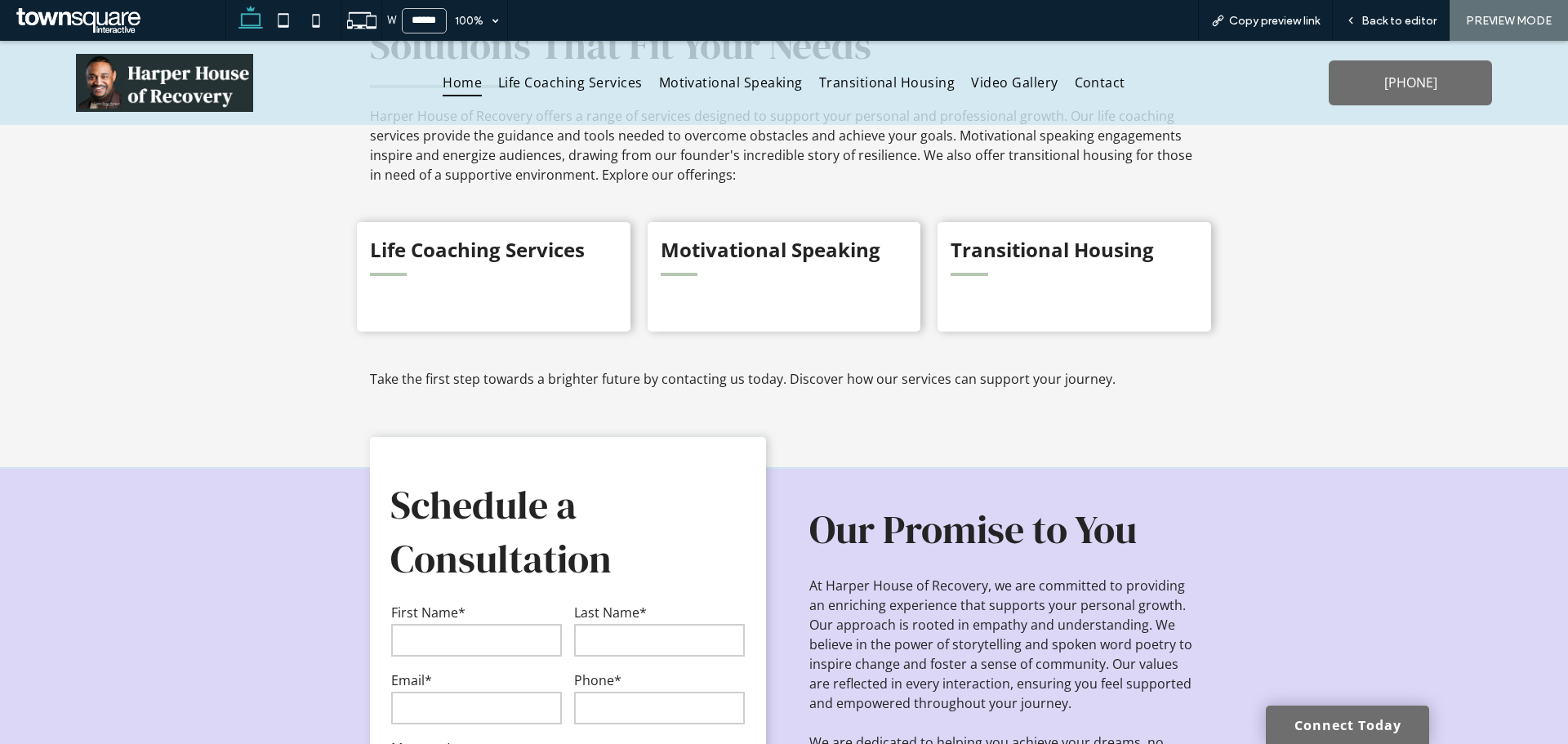 scroll, scrollTop: 2368, scrollLeft: 0, axis: vertical 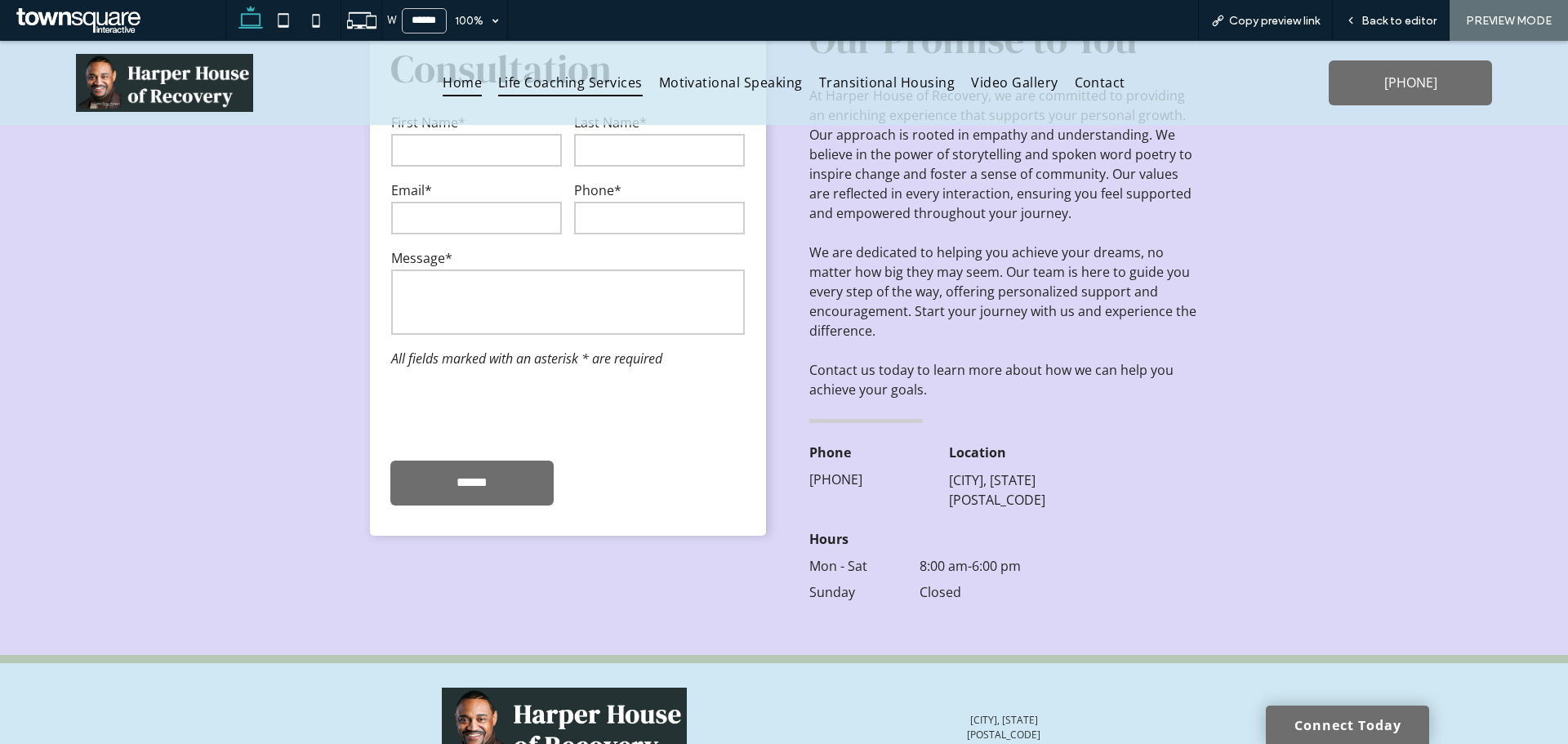 click on "Life Coaching Services" at bounding box center [570, 82] 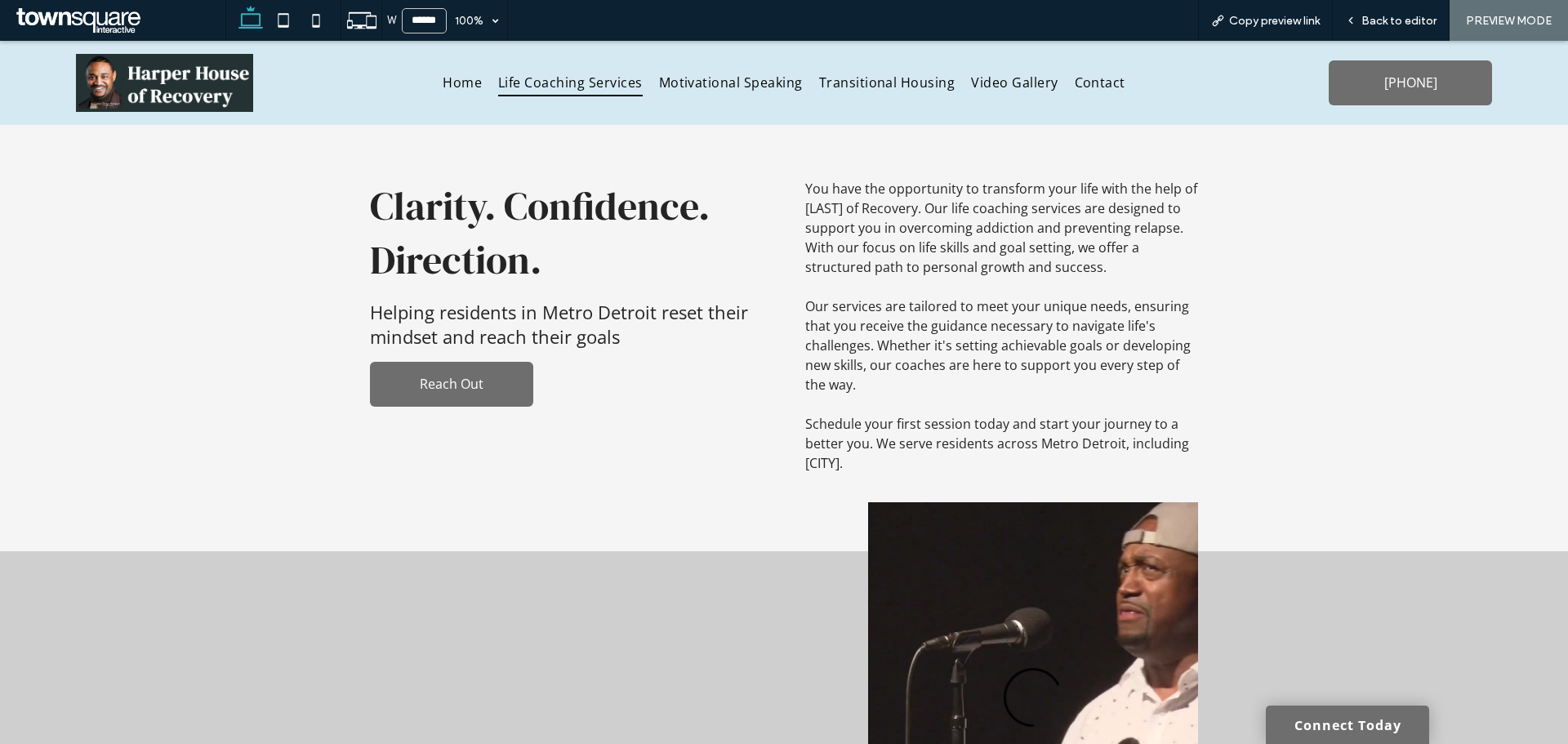 scroll, scrollTop: 0, scrollLeft: 0, axis: both 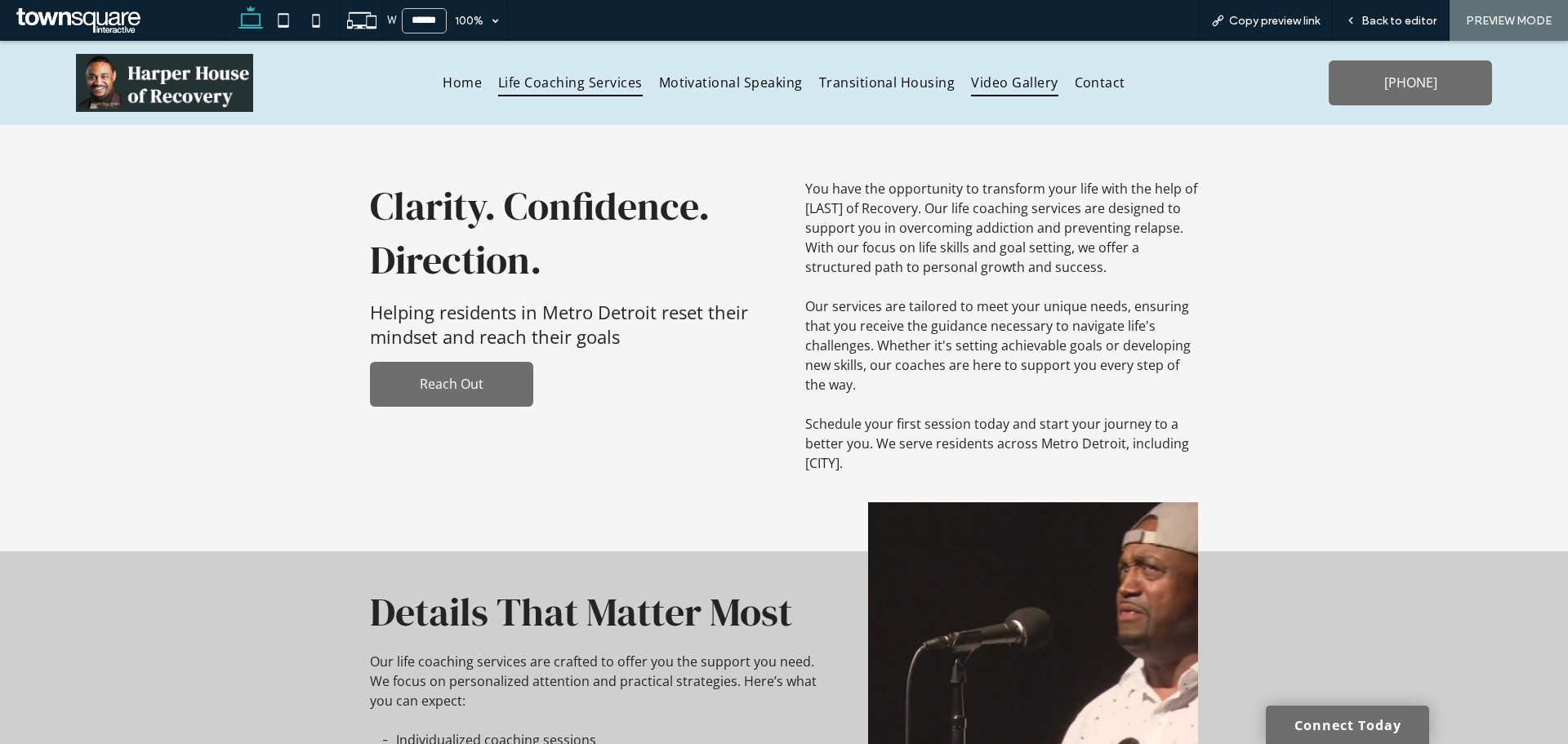 click on "Video Gallery" at bounding box center (1014, 82) 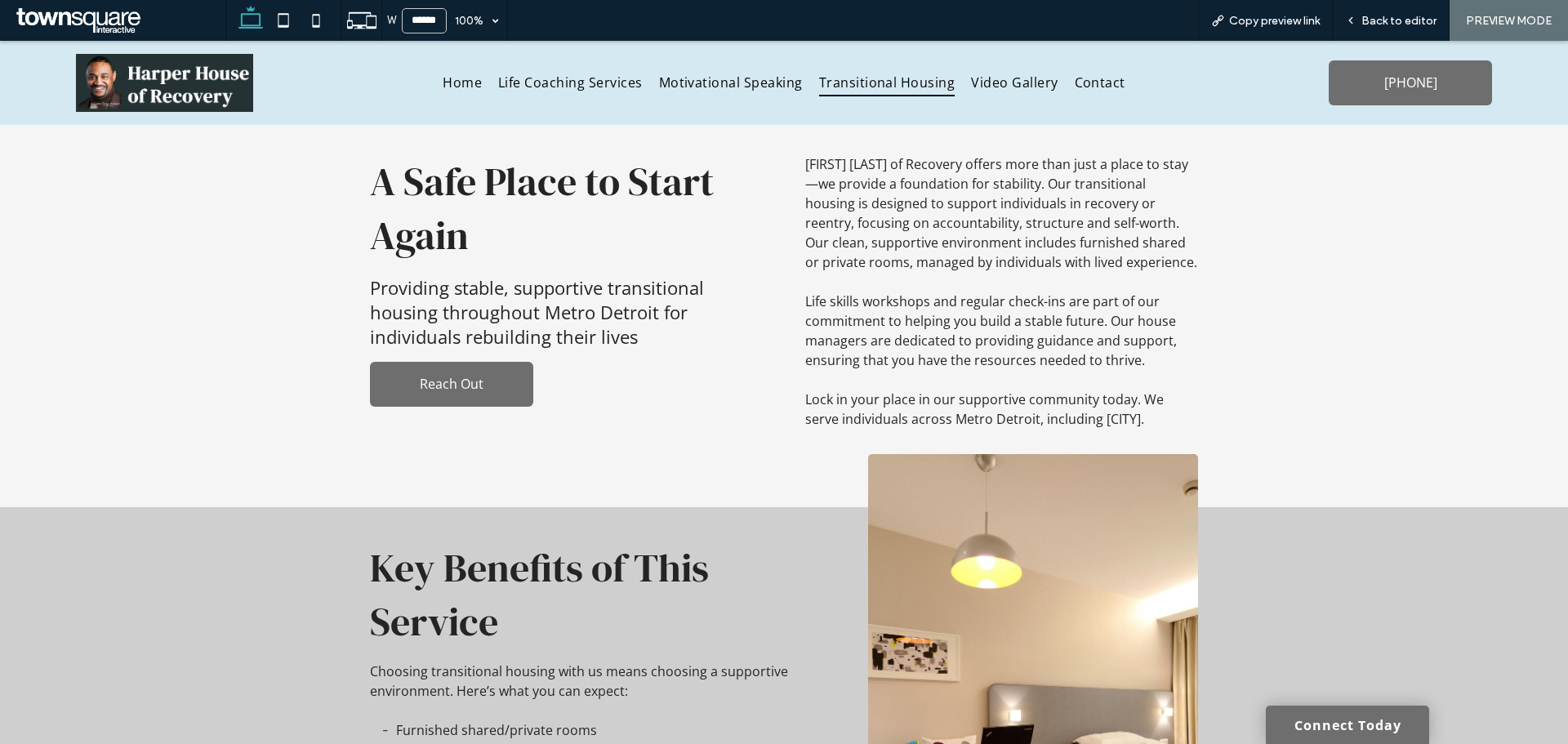 scroll, scrollTop: 0, scrollLeft: 0, axis: both 